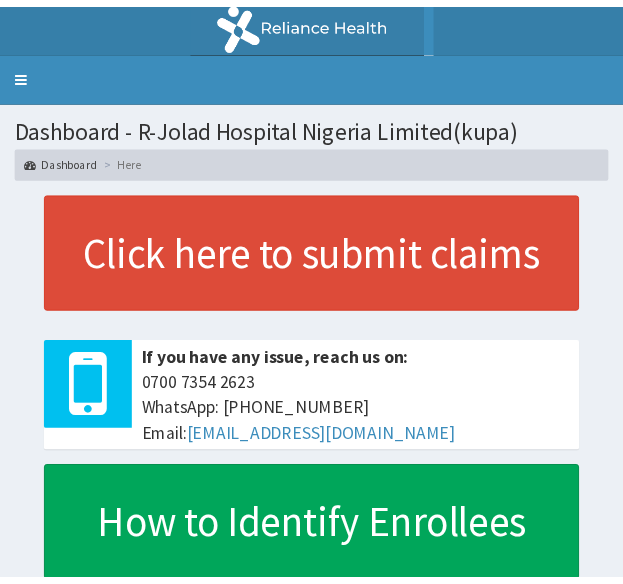 scroll, scrollTop: 0, scrollLeft: 0, axis: both 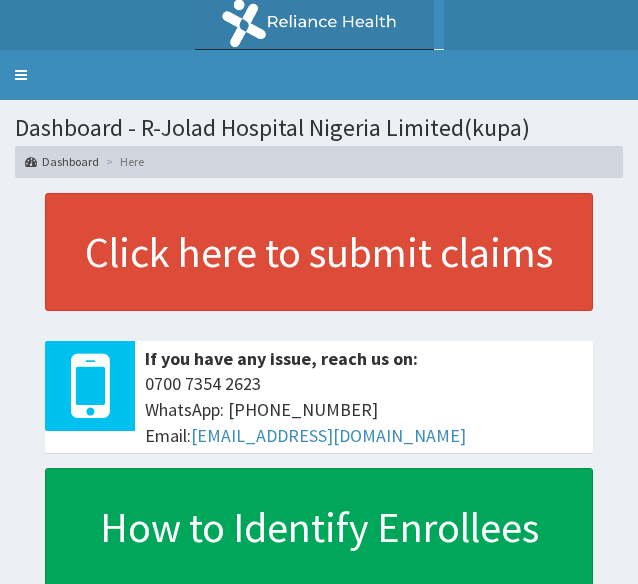 click on "Toggle navigation" at bounding box center (21, 75) 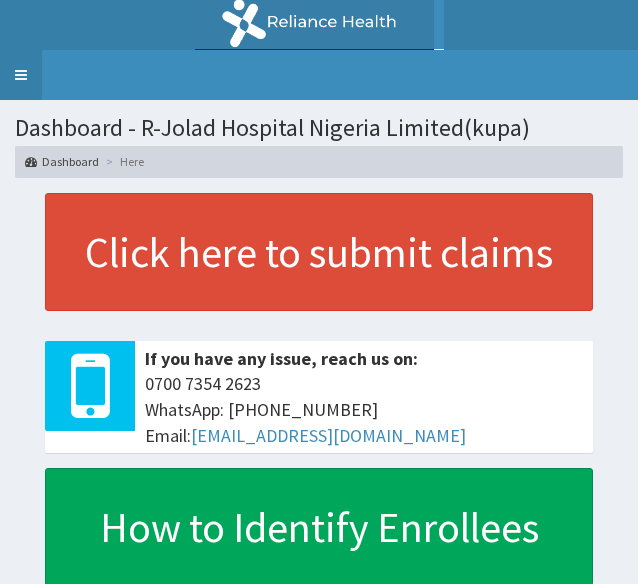 click on "Toggle navigation" at bounding box center (21, 75) 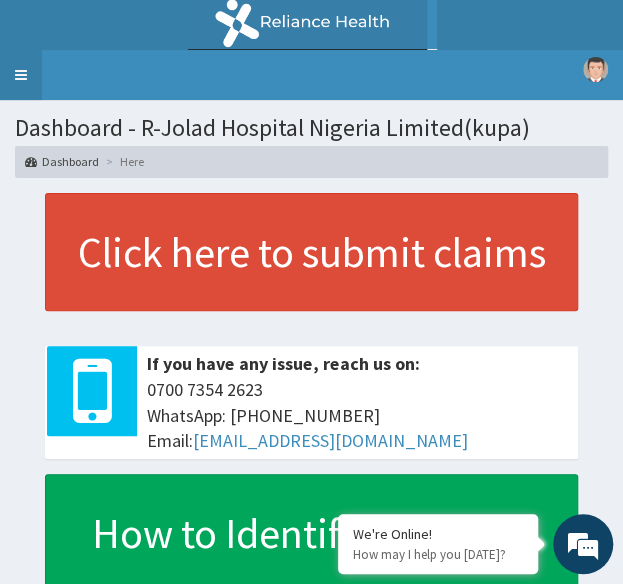 click on "Toggle navigation" at bounding box center (21, 75) 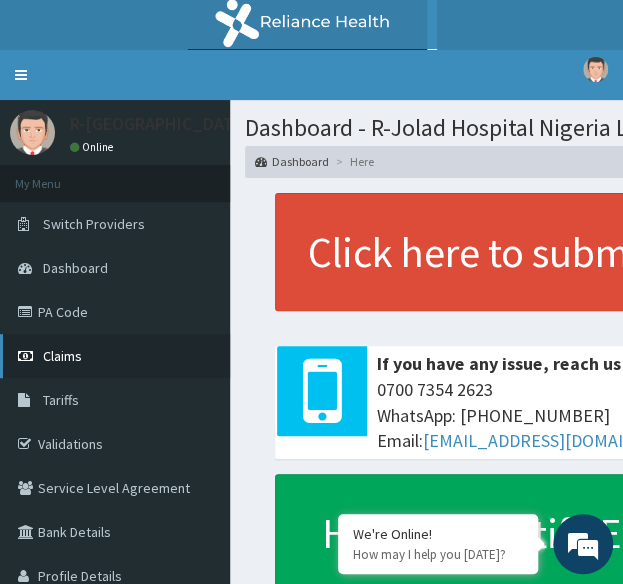 click on "Claims" at bounding box center (62, 356) 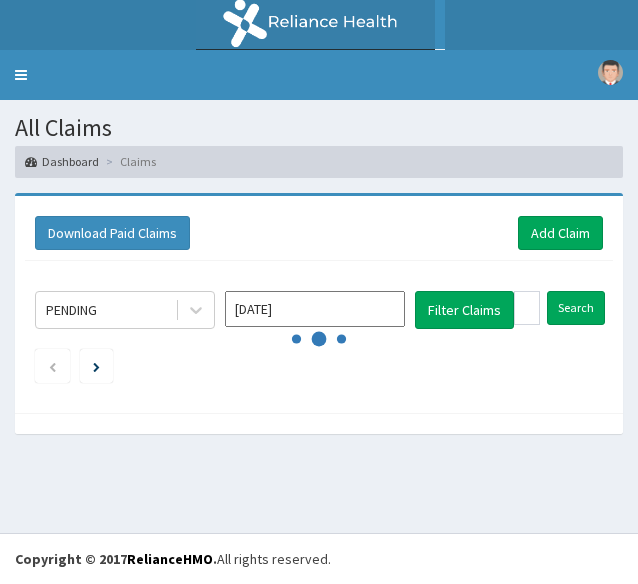 scroll, scrollTop: 0, scrollLeft: 0, axis: both 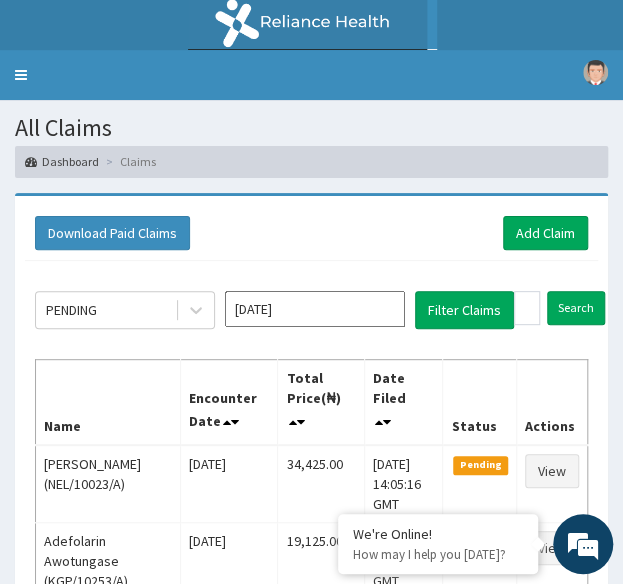 drag, startPoint x: 630, startPoint y: 159, endPoint x: 614, endPoint y: 151, distance: 17.888544 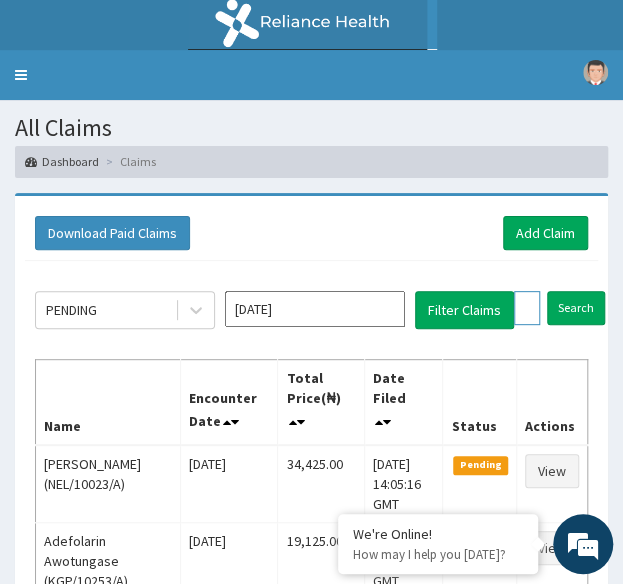 click at bounding box center [527, 308] 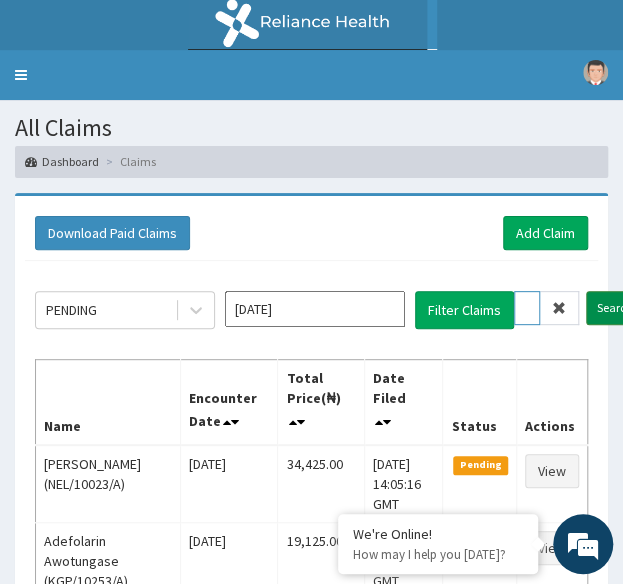 type on "NBL/10192/A" 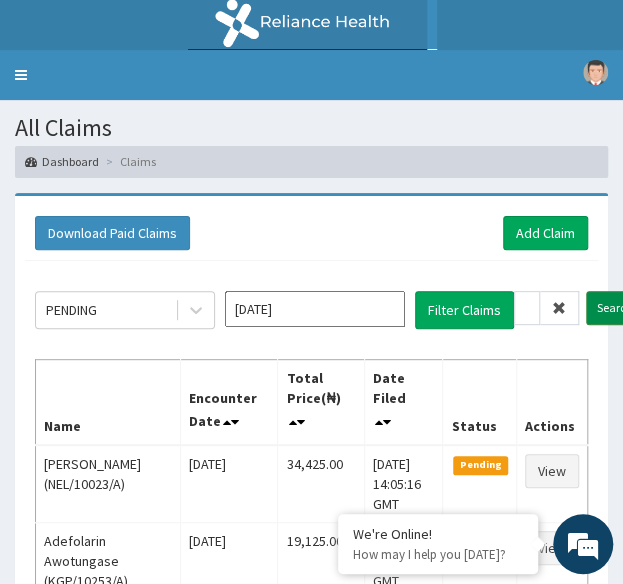 scroll, scrollTop: 0, scrollLeft: 0, axis: both 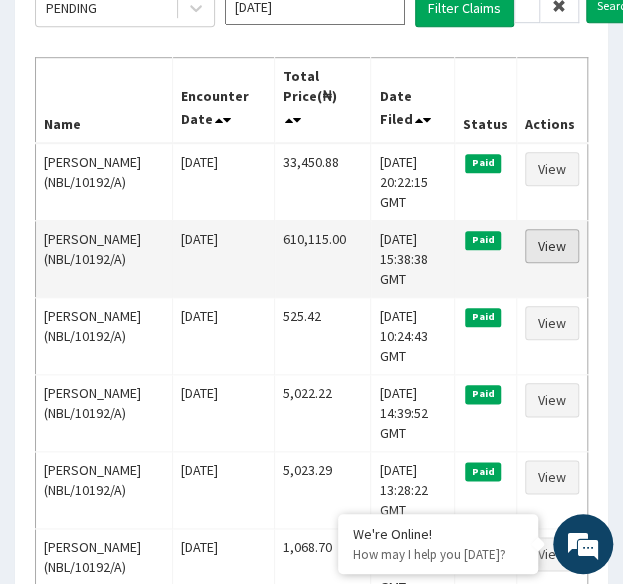 click on "View" at bounding box center [552, 246] 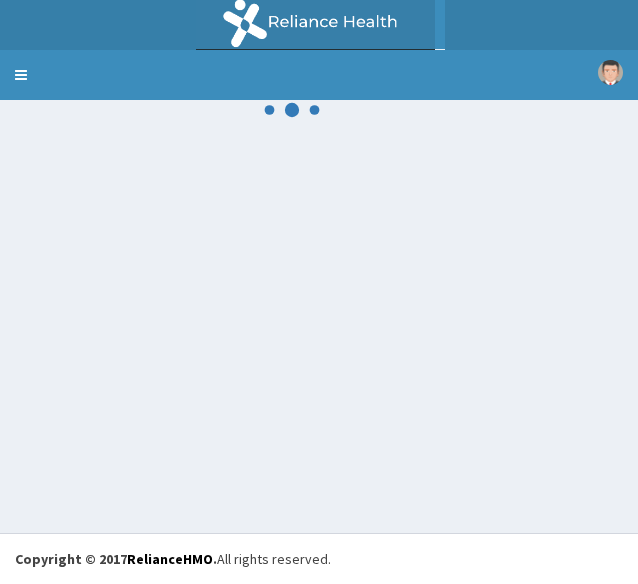 scroll, scrollTop: 0, scrollLeft: 0, axis: both 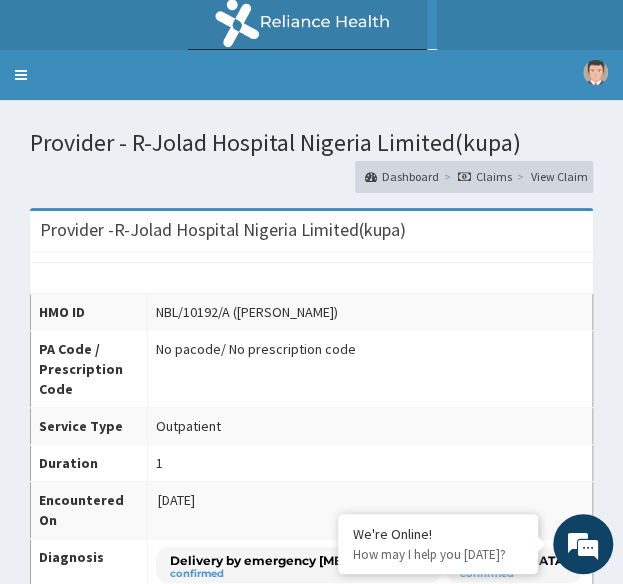 click on "Provider - R-Jolad Hospital Nigeria Limited(kupa) Dashboard Claims View Claim" at bounding box center (311, 146) 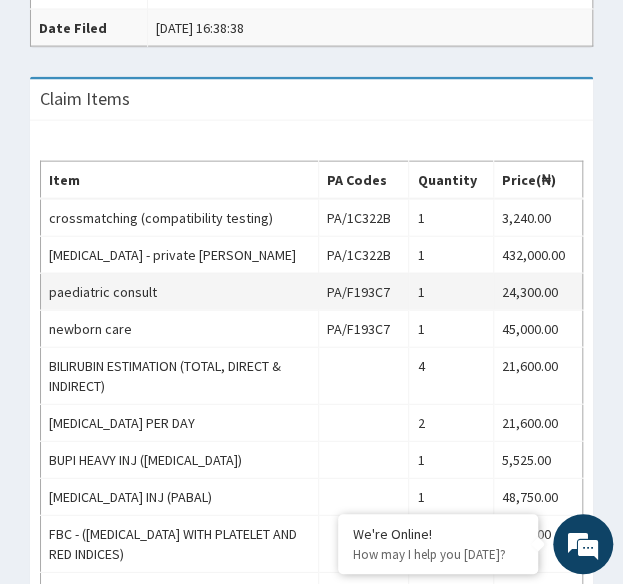 scroll, scrollTop: 1021, scrollLeft: 0, axis: vertical 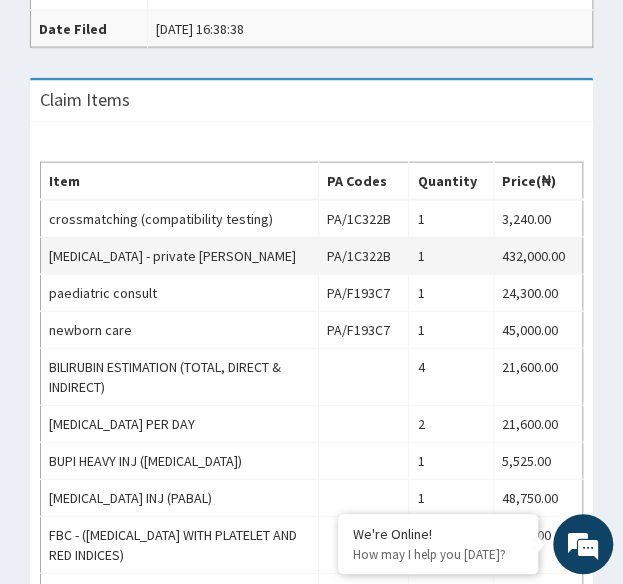 click on "1" at bounding box center [451, 255] 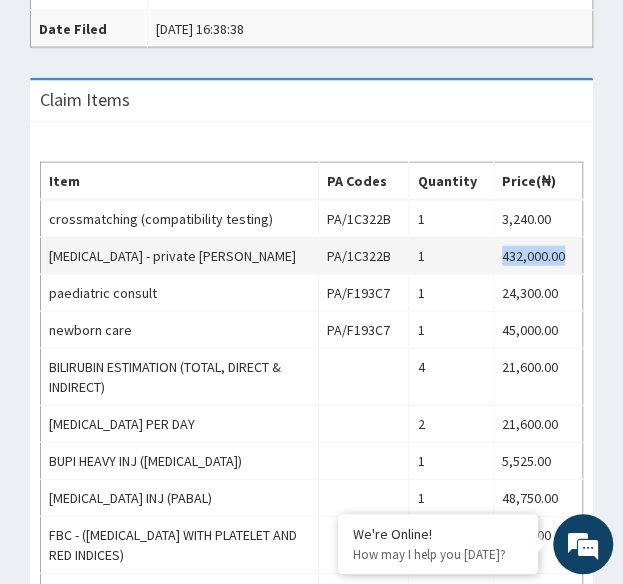 drag, startPoint x: 503, startPoint y: 291, endPoint x: 566, endPoint y: 293, distance: 63.03174 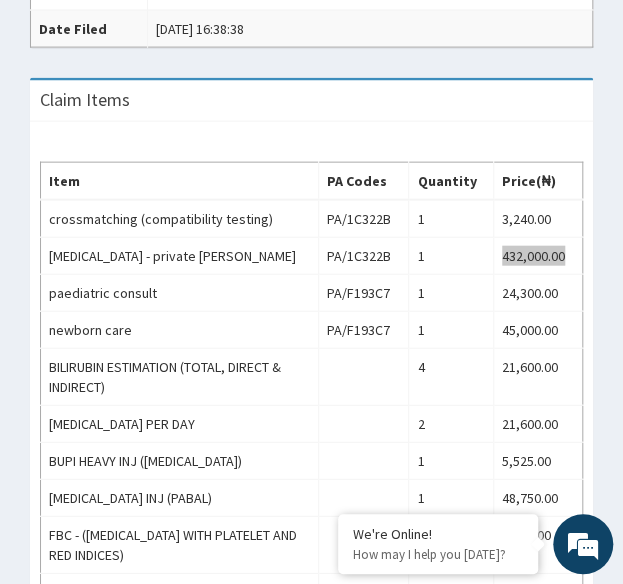 scroll, scrollTop: 349, scrollLeft: 0, axis: vertical 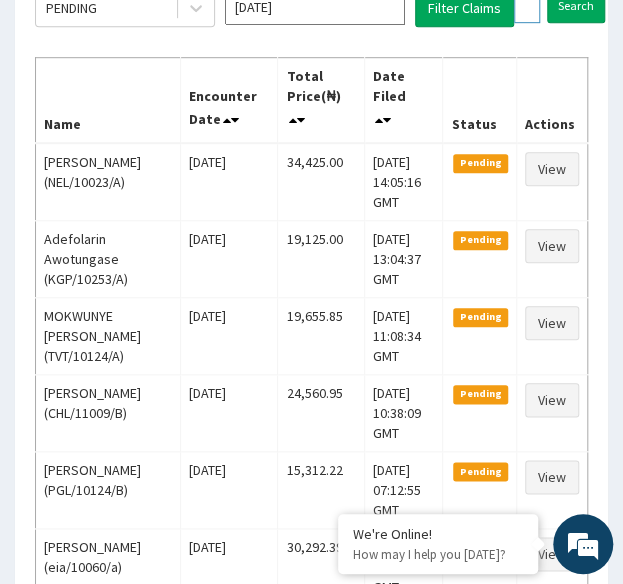 click on "NBL/10192/A" at bounding box center [527, 6] 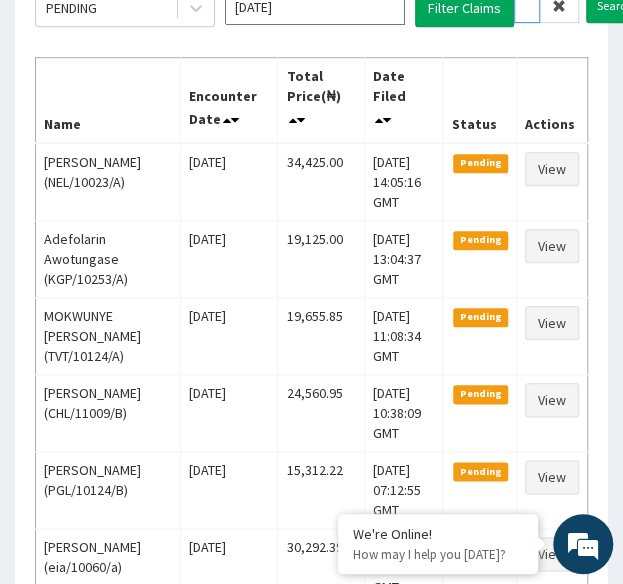 scroll, scrollTop: 297, scrollLeft: 0, axis: vertical 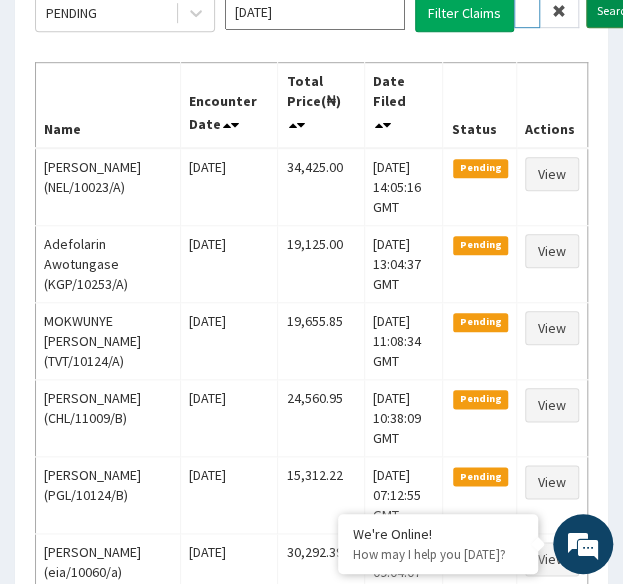 type on "CYA/10576/C" 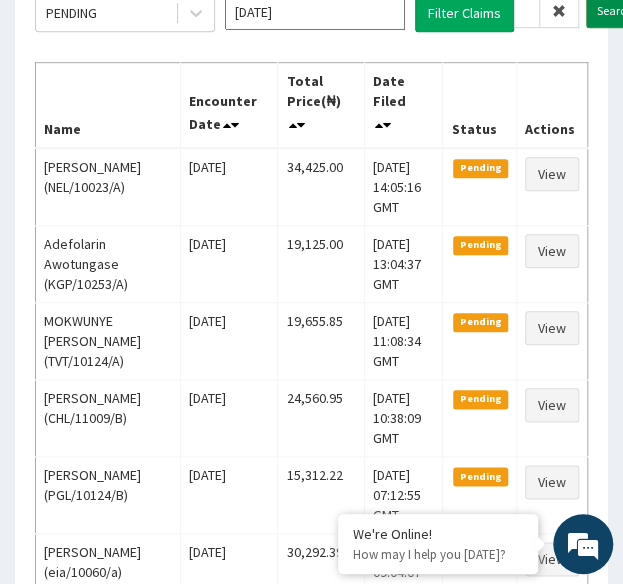 scroll, scrollTop: 0, scrollLeft: 0, axis: both 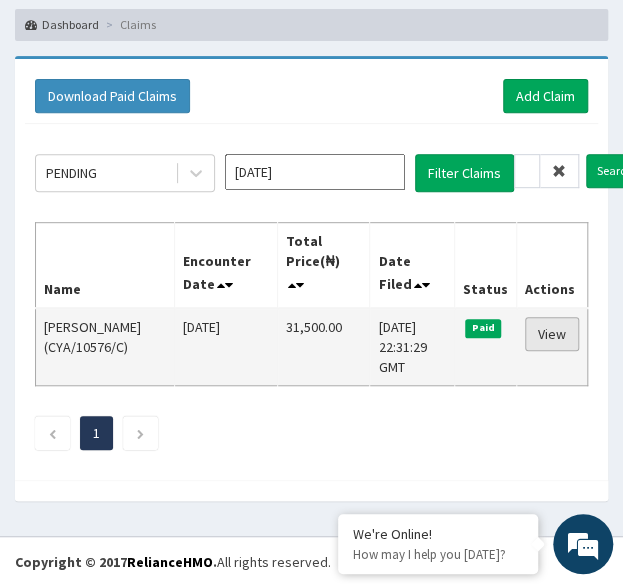 click on "View" at bounding box center [552, 334] 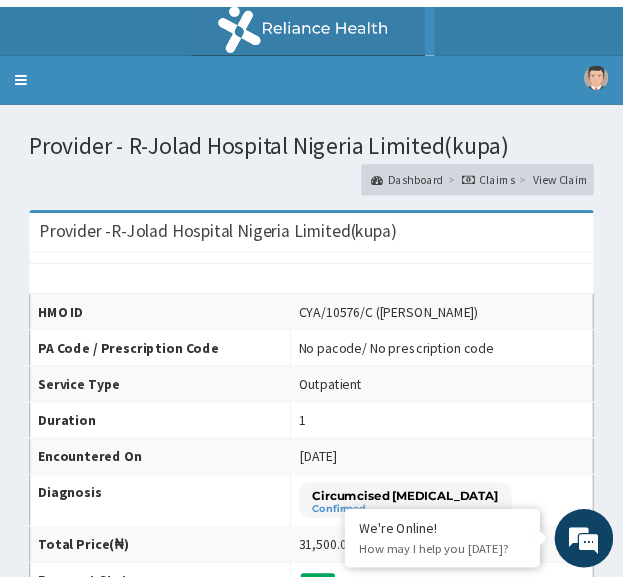 scroll, scrollTop: 0, scrollLeft: 0, axis: both 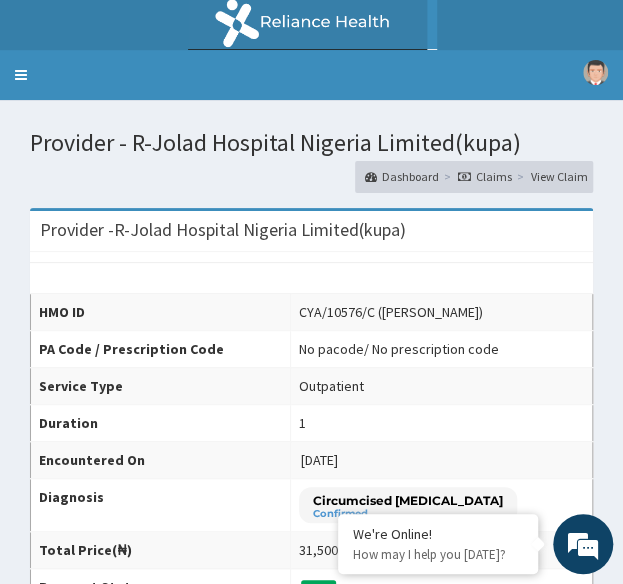 click on "HMO ID CYA/10576/C (Emmanuel Akpobome) PA Code / Prescription Code No pacode / No prescription code Service Type Outpatient Duration 1 Encountered On 2025-06-05 Diagnosis Circumcised foreskin Confirmed Total Price(₦) 31,500.00 Payment Status Paid Payment Date Mon Jun 16 2025 23:52:05 Payment Batch Number B/391529/20250616 Date Filed Tue Jun 10 2025 23:31:29" at bounding box center (311, 485) 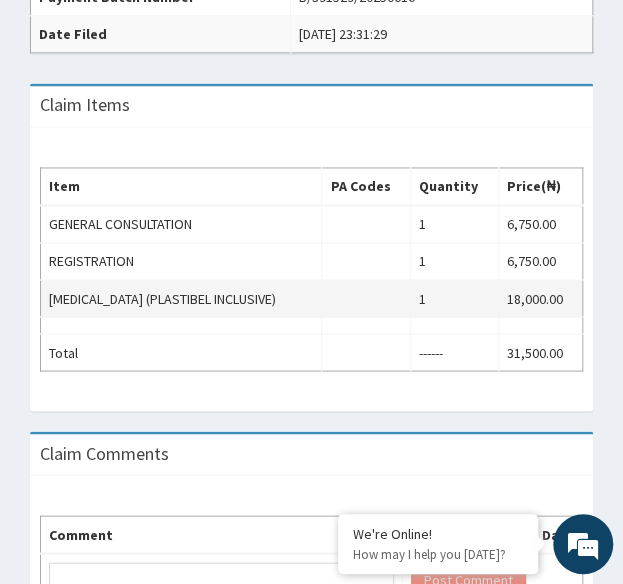 scroll, scrollTop: 0, scrollLeft: 0, axis: both 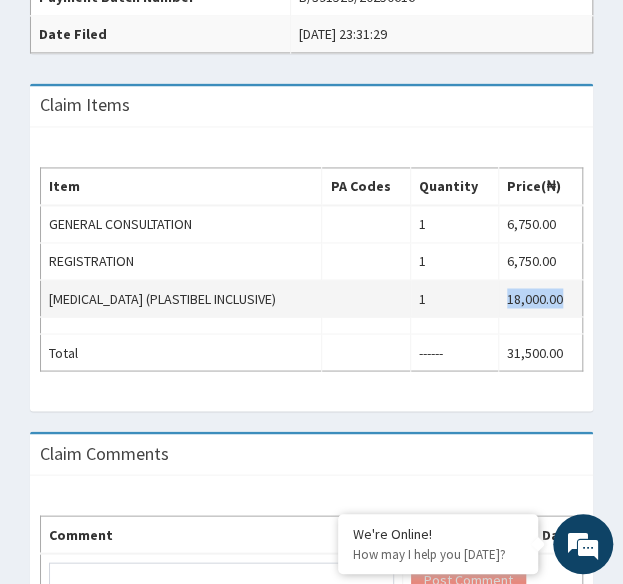 drag, startPoint x: 506, startPoint y: 298, endPoint x: 572, endPoint y: 290, distance: 66.48308 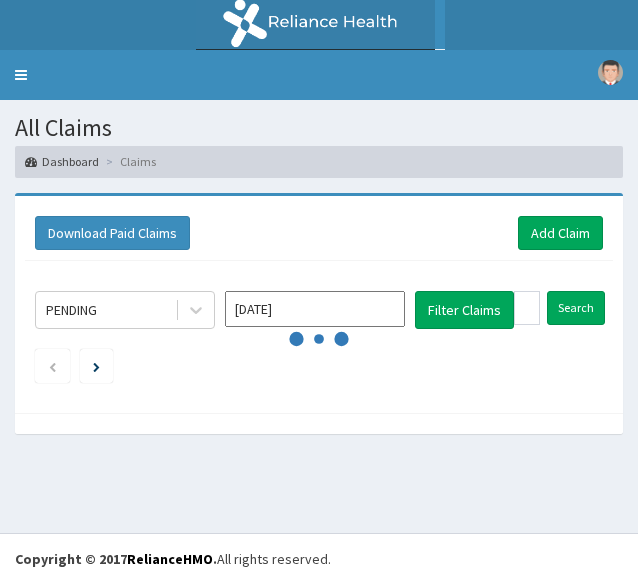 scroll, scrollTop: 0, scrollLeft: 0, axis: both 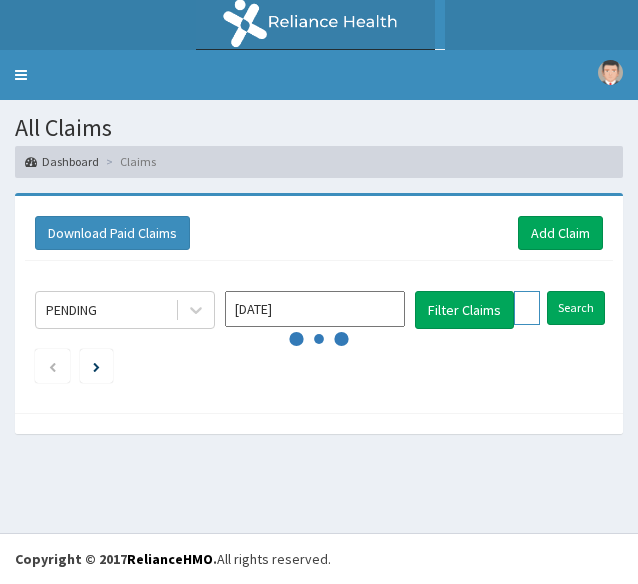click on "CYA/10576/C" at bounding box center [527, 308] 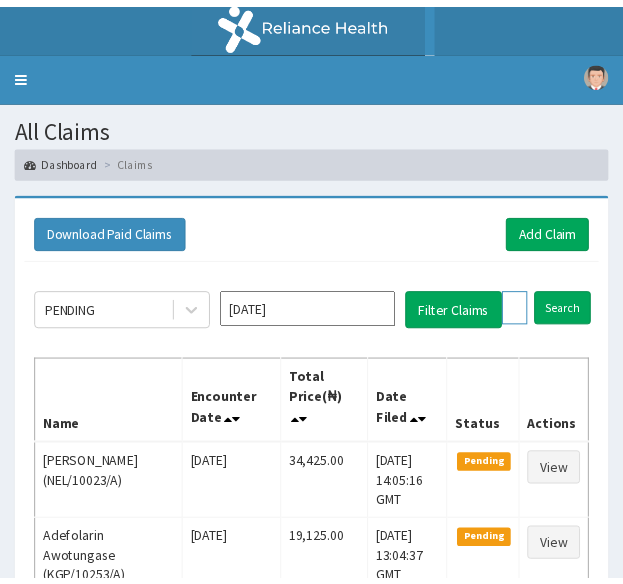 scroll, scrollTop: 137, scrollLeft: 0, axis: vertical 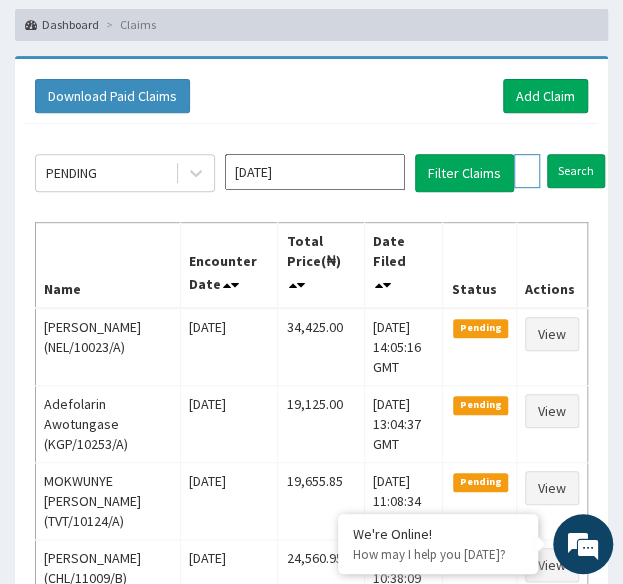 paste on "HPL/10091" 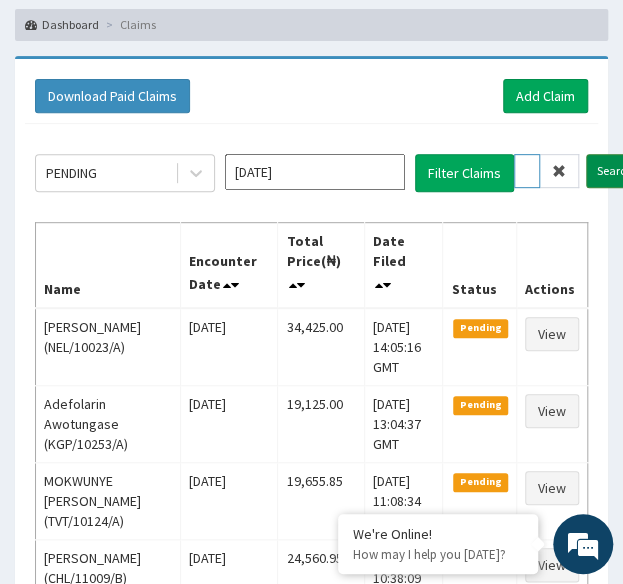 type on "HPL/10091/C" 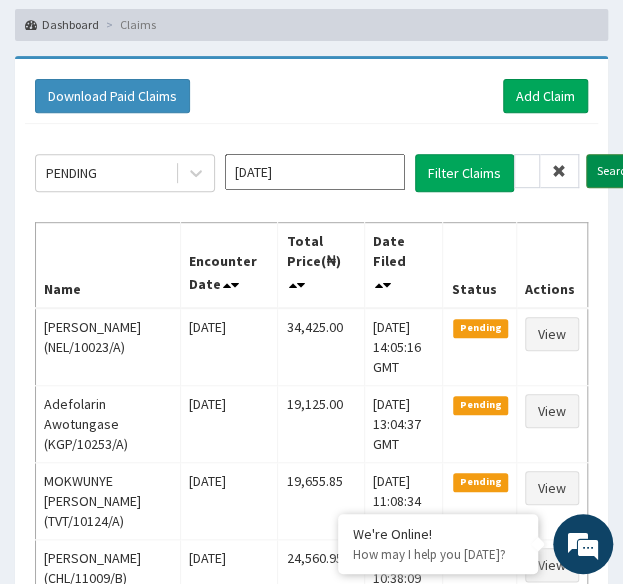 scroll, scrollTop: 0, scrollLeft: 0, axis: both 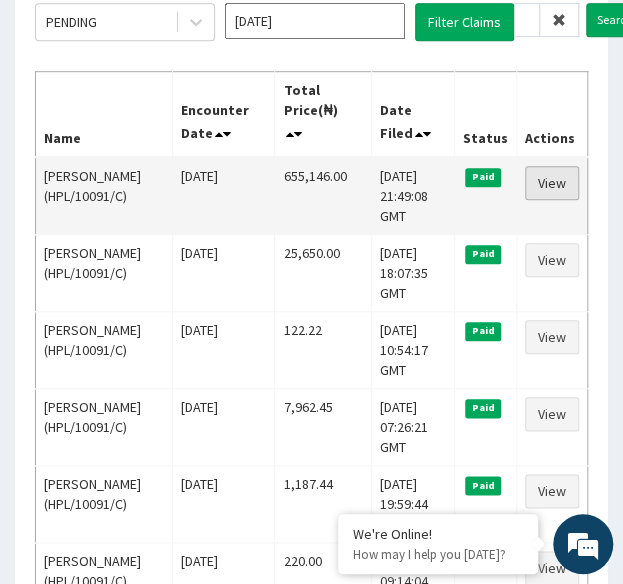 click on "View" at bounding box center (552, 183) 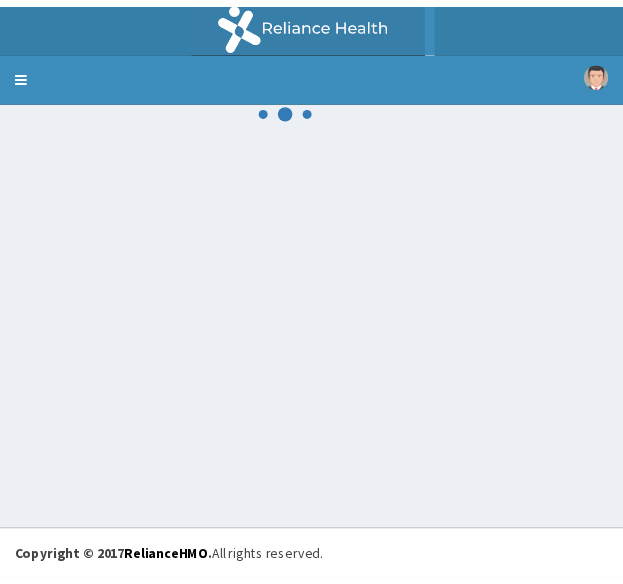 scroll, scrollTop: 0, scrollLeft: 0, axis: both 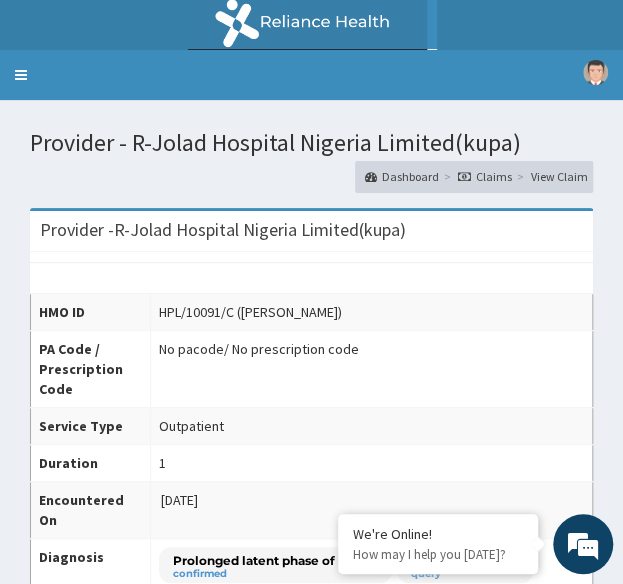 click on "Provider - R-Jolad Hospital [GEOGRAPHIC_DATA] Limited(kupa) Dashboard Claims View Claim" at bounding box center (311, 154) 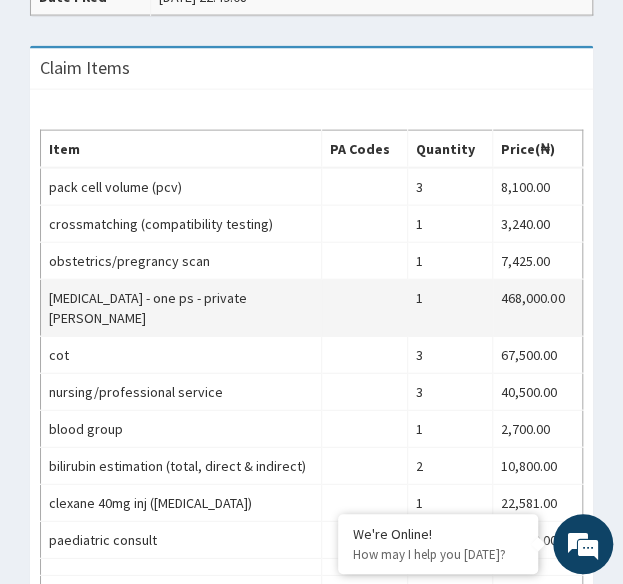 scroll, scrollTop: 0, scrollLeft: 0, axis: both 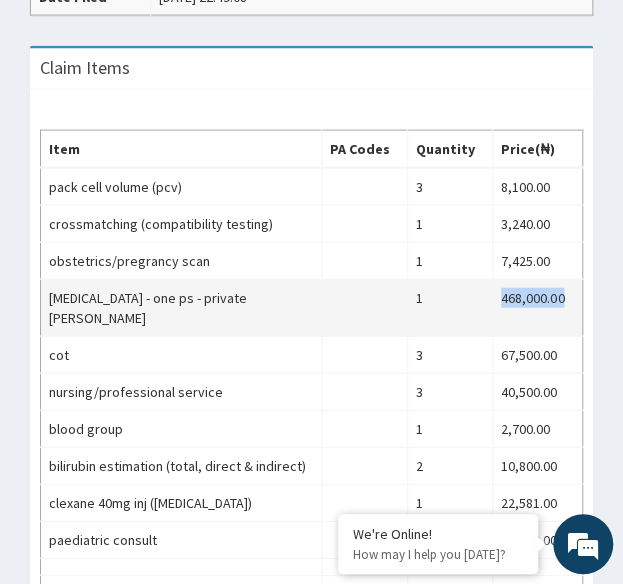 drag, startPoint x: 502, startPoint y: 293, endPoint x: 569, endPoint y: 292, distance: 67.00746 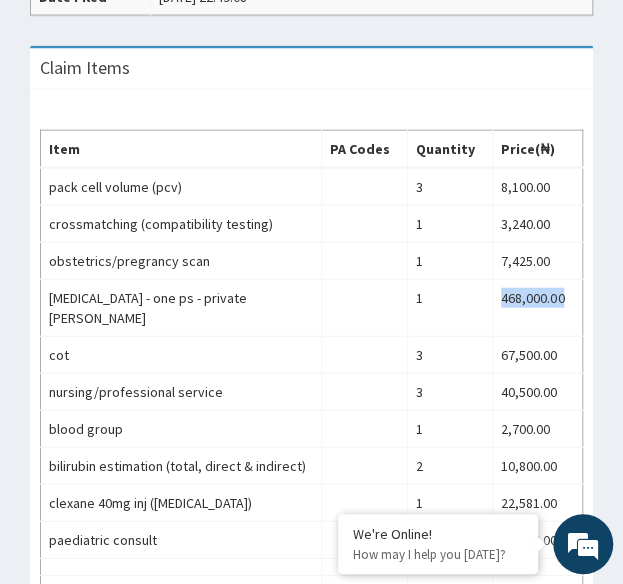 scroll, scrollTop: 726, scrollLeft: 0, axis: vertical 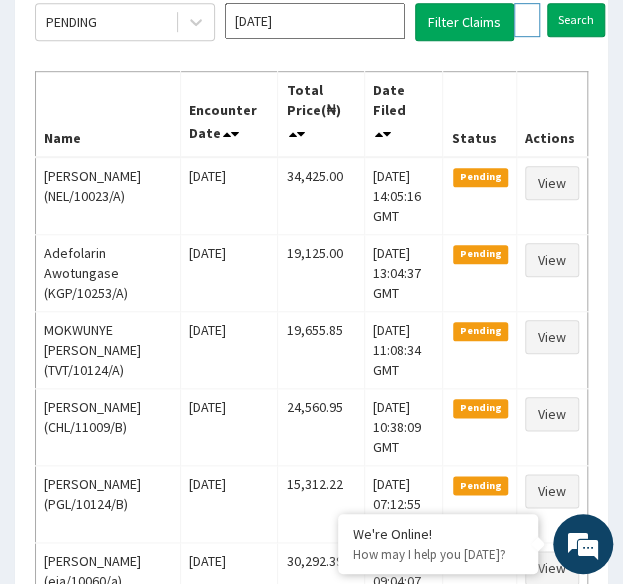 click on "HPL/10091/C" at bounding box center [527, 20] 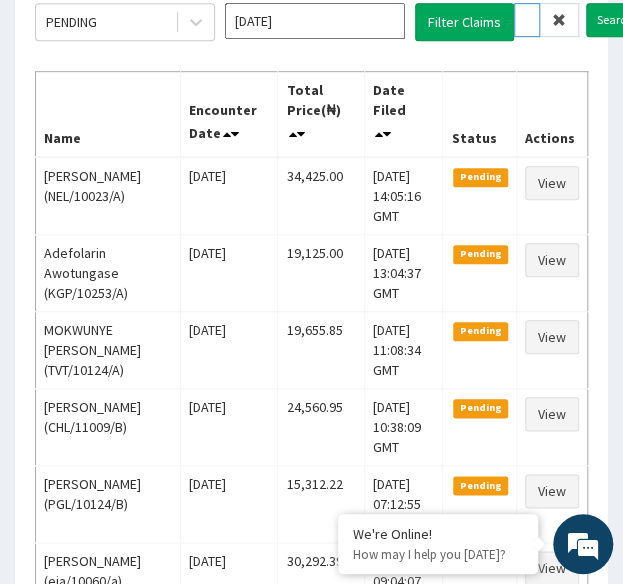scroll, scrollTop: 0, scrollLeft: 71, axis: horizontal 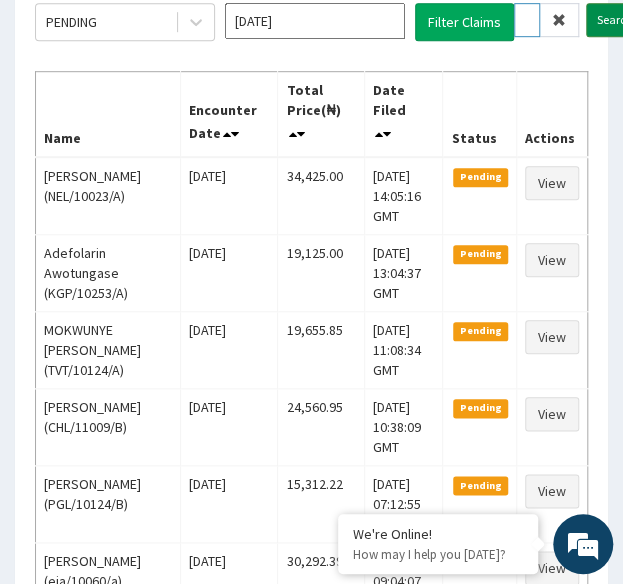 type on "LVC/10100/A" 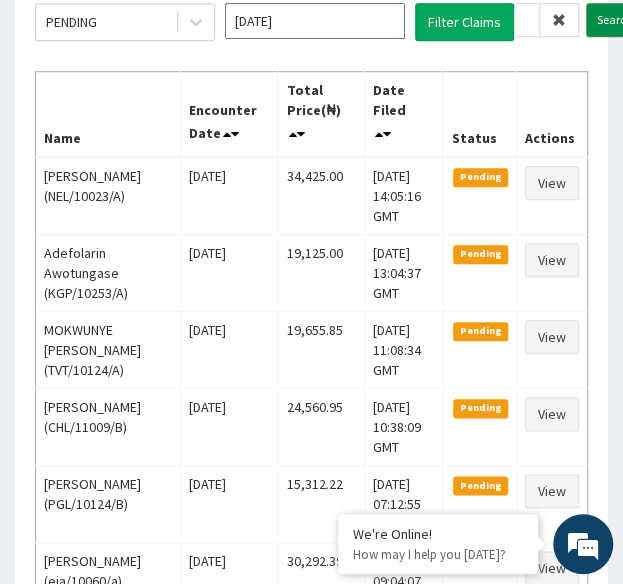 scroll, scrollTop: 0, scrollLeft: 0, axis: both 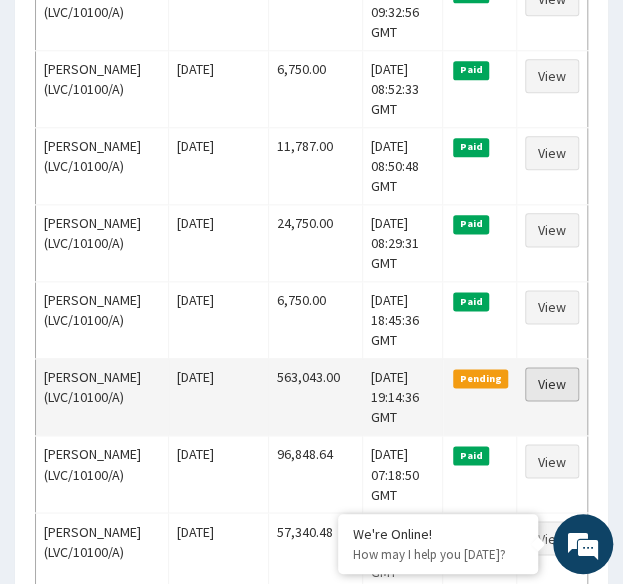 click on "View" at bounding box center [552, 384] 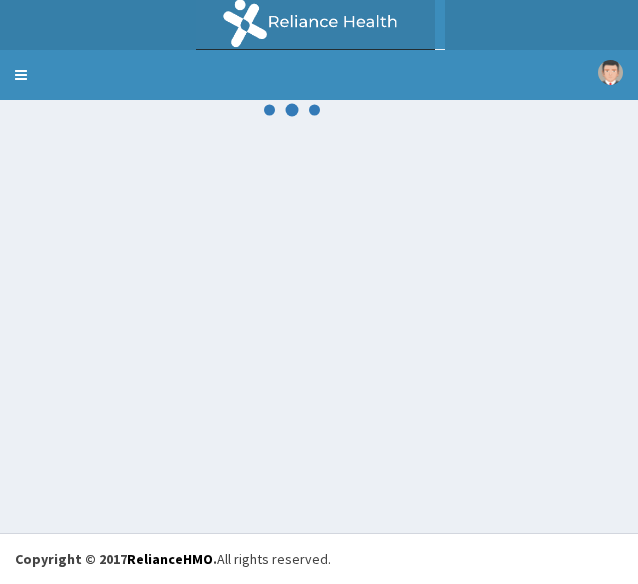 scroll, scrollTop: 0, scrollLeft: 0, axis: both 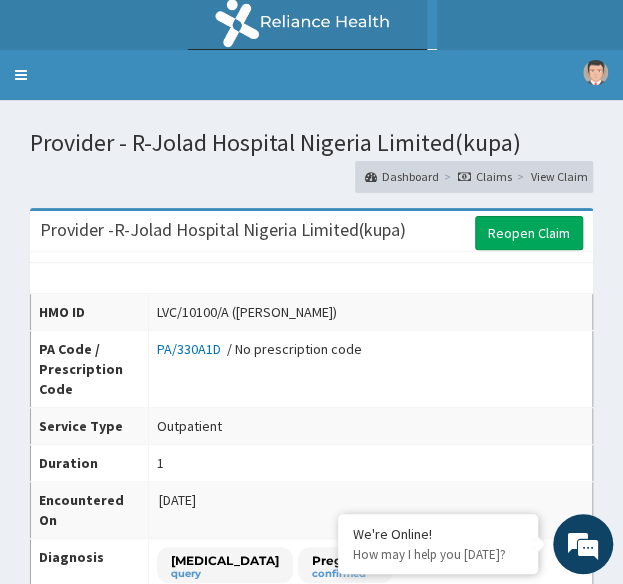 click on "HMO ID LVC/10100/A ([PERSON_NAME]) PA Code / Prescription Code PA/330A1D    / No prescription code Service Type Outpatient Duration 1 Encountered On [DATE] Diagnosis [MEDICAL_DATA] query Pregnancy confirmed Prolonged latent phase of labour confirmed [MEDICAL_DATA] confirmed [MEDICAL_DATA] confirmed [MEDICAL_DATA] in mother complicating pregnancy childbirth AND/OR [MEDICAL_DATA] confirmed RhD negative confirmed [MEDICAL_DATA] confirmed Delivery normal query Prolonged latent phase of labour query Total Price(₦) 563,043.00 Payment Status Pending Date Filed [DATE] 20:14:36" at bounding box center (311, 601) 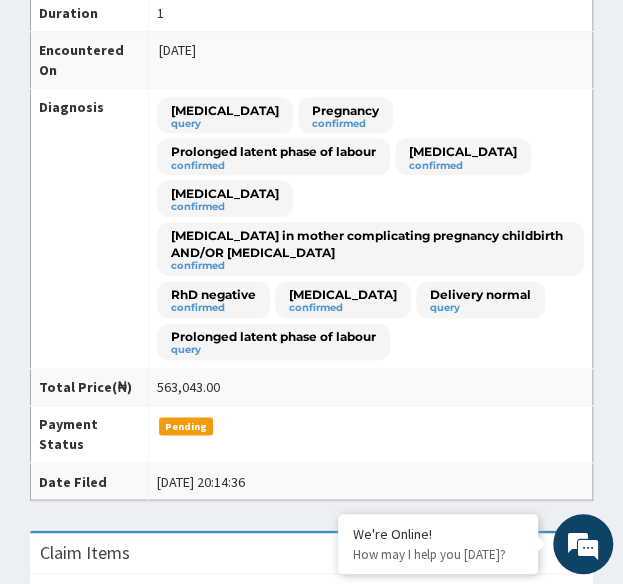 scroll, scrollTop: 0, scrollLeft: 0, axis: both 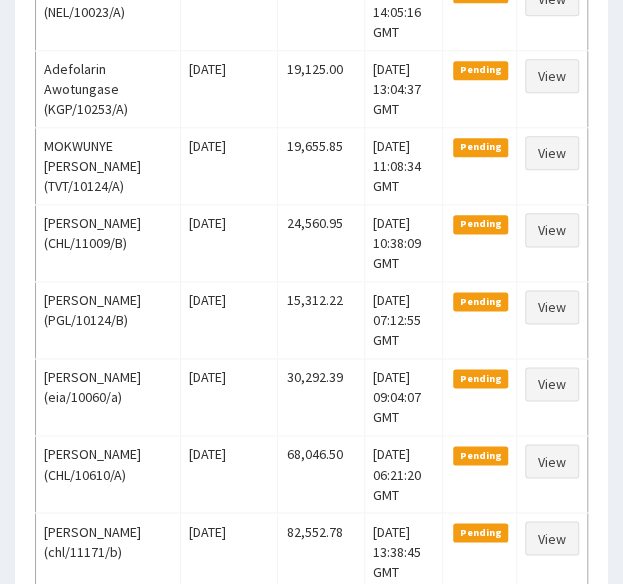 click on "View" at bounding box center (552, 230) 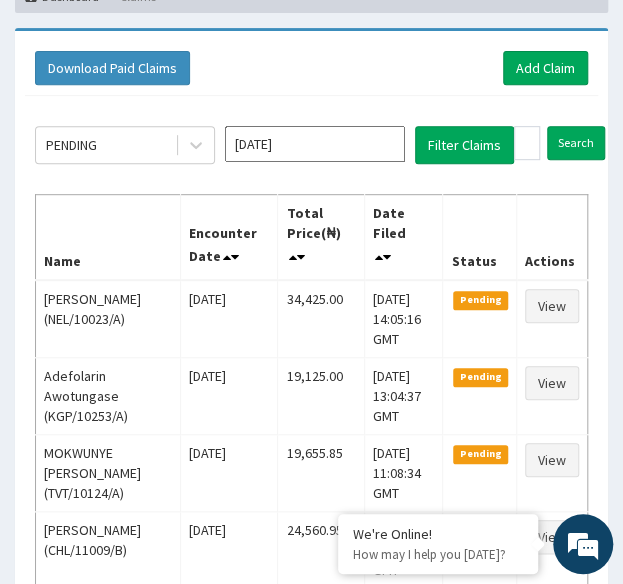 scroll, scrollTop: 139, scrollLeft: 0, axis: vertical 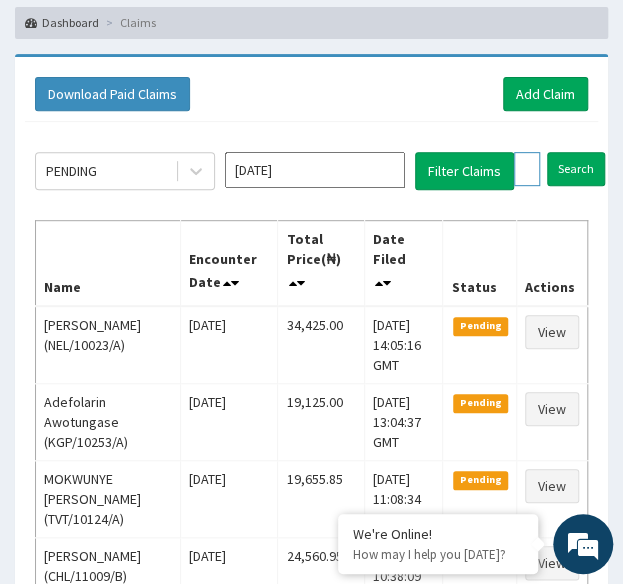 click on "LVC/10100/A" at bounding box center [527, 169] 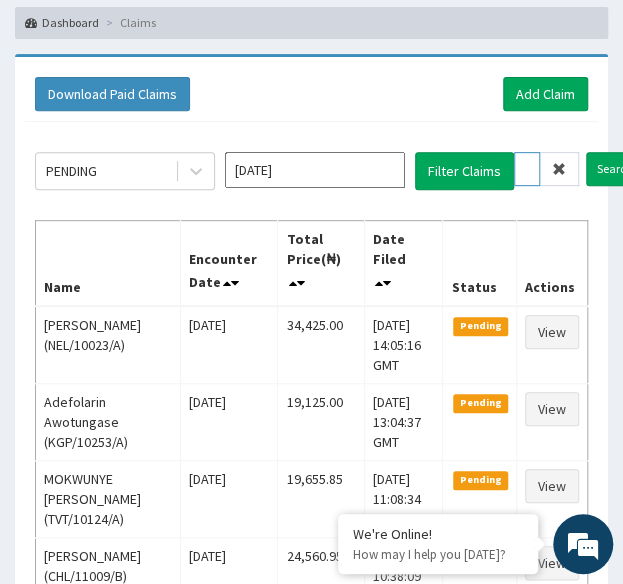 scroll, scrollTop: 0, scrollLeft: 74, axis: horizontal 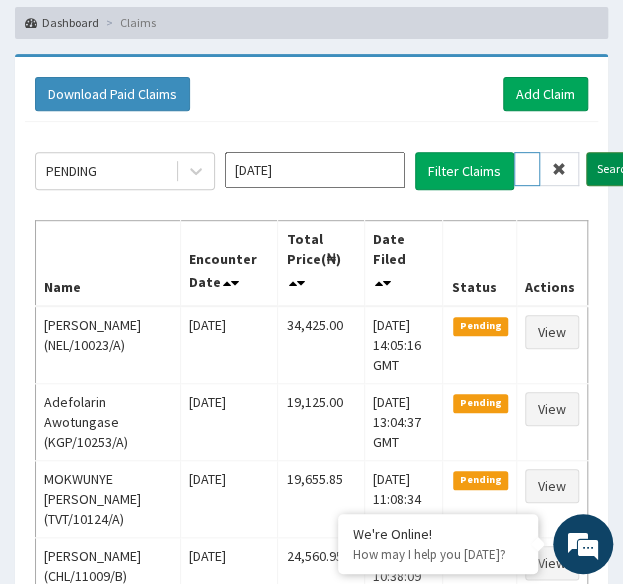 type on "UEC/10039/A" 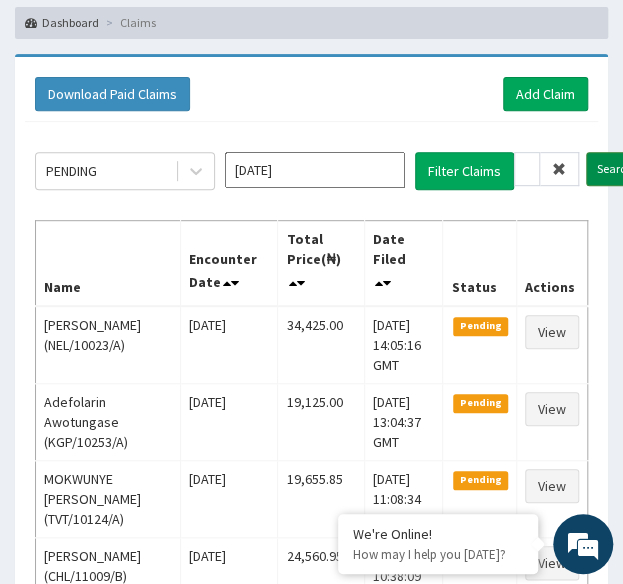 scroll, scrollTop: 0, scrollLeft: 0, axis: both 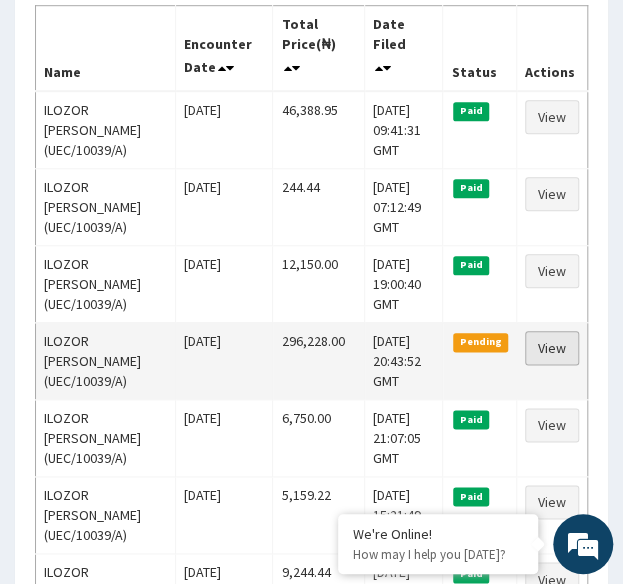 click on "View" at bounding box center (552, 348) 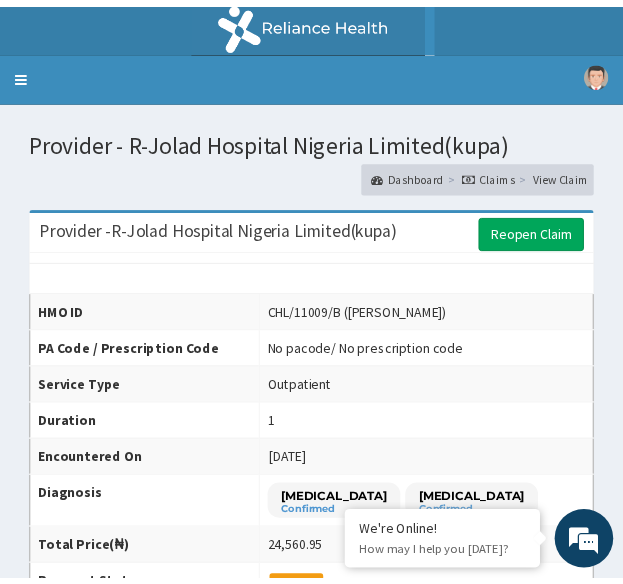 scroll, scrollTop: 0, scrollLeft: 0, axis: both 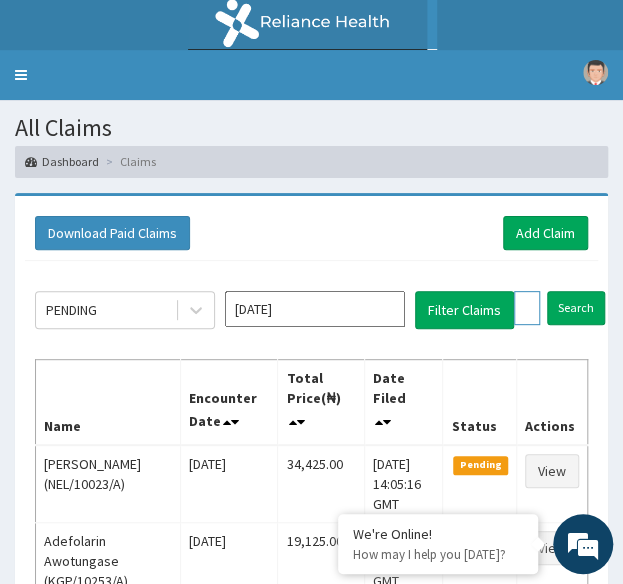 click on "UEC/10039/A" at bounding box center [527, 308] 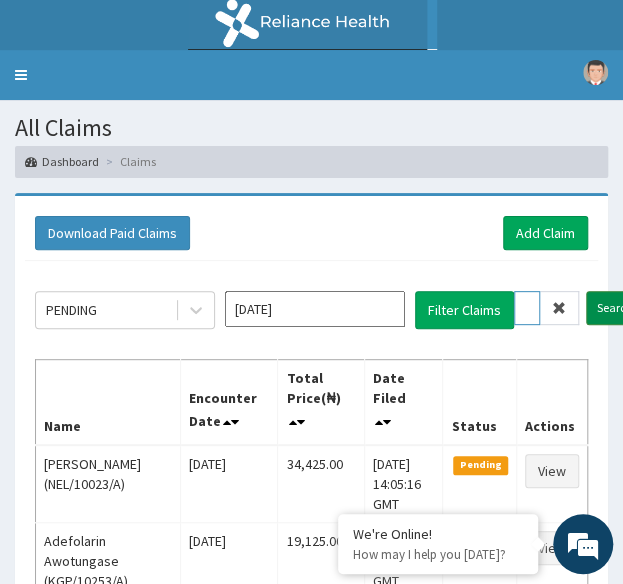 type on "PAP/10075/B" 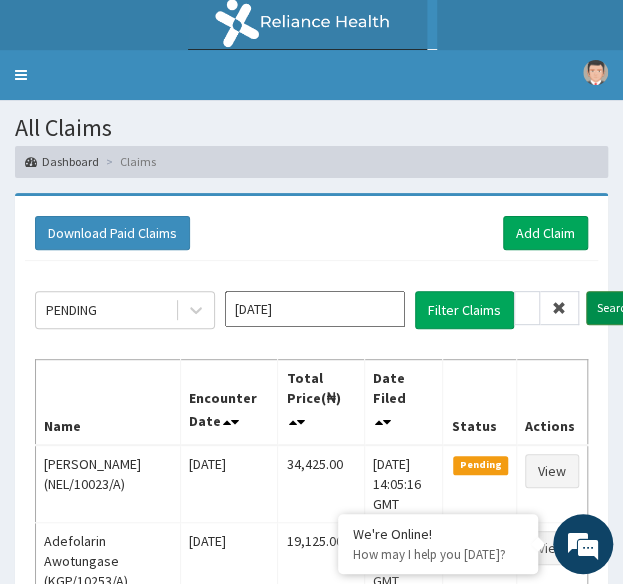 scroll, scrollTop: 0, scrollLeft: 0, axis: both 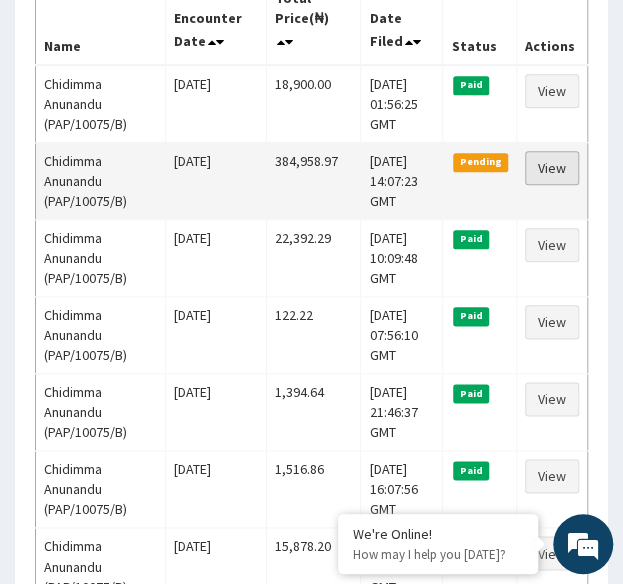 click on "View" at bounding box center [552, 168] 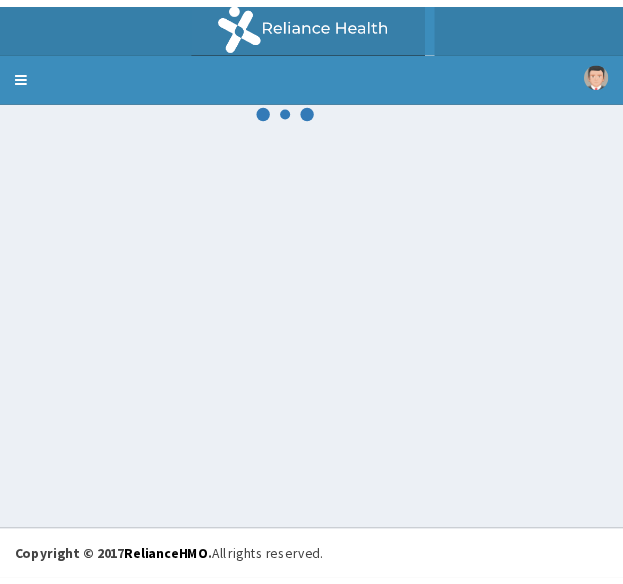 scroll, scrollTop: 0, scrollLeft: 0, axis: both 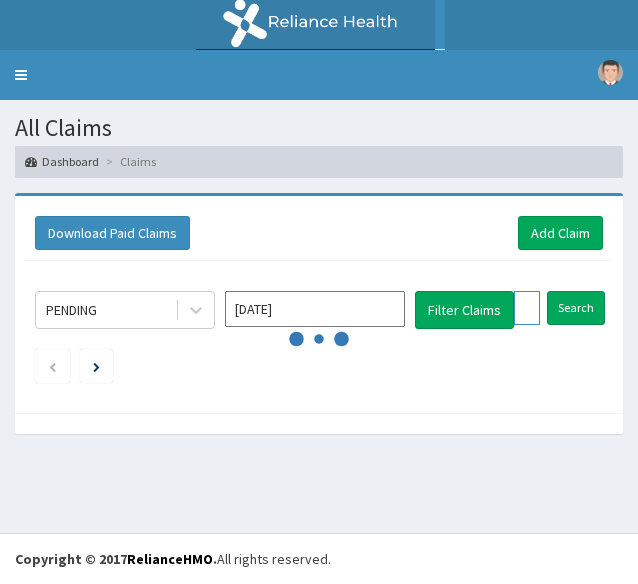click on "PAP/10075/B" at bounding box center [527, 308] 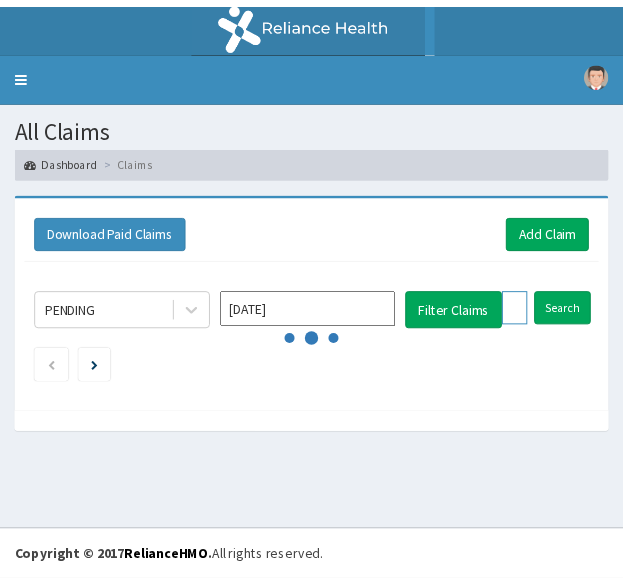 scroll, scrollTop: 380, scrollLeft: 0, axis: vertical 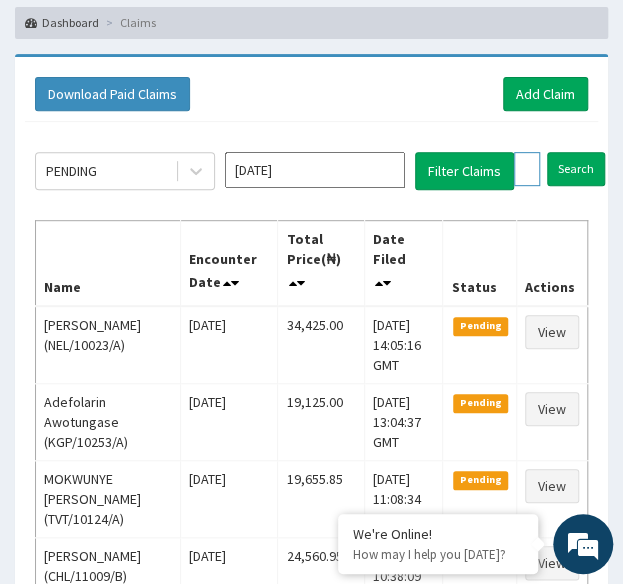click on "PAP/10075/B" at bounding box center (527, 169) 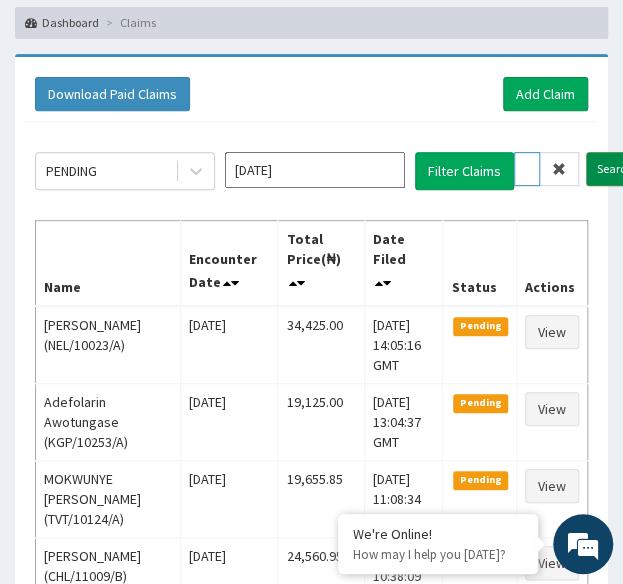 type on "UEC/10039/A" 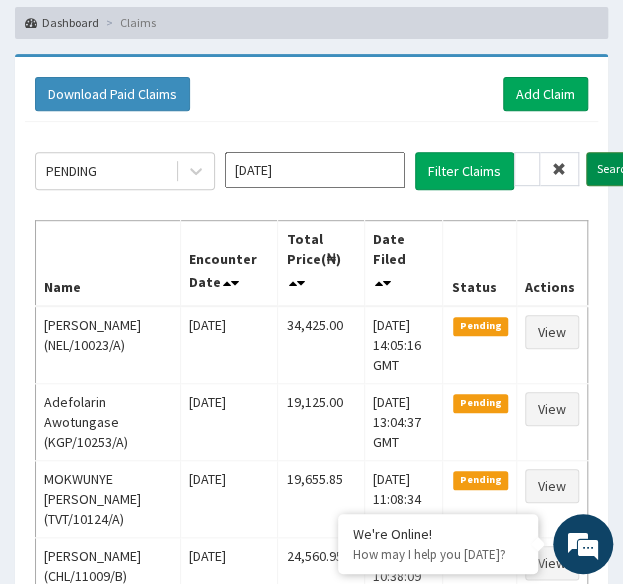 scroll, scrollTop: 0, scrollLeft: 0, axis: both 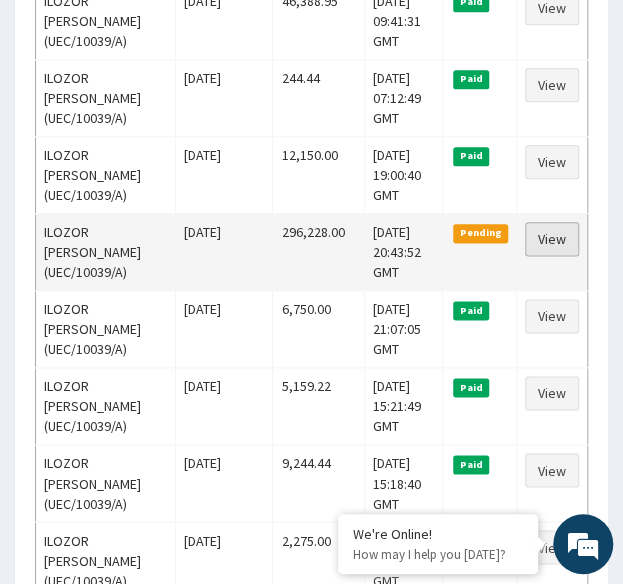 click on "View" at bounding box center [552, 239] 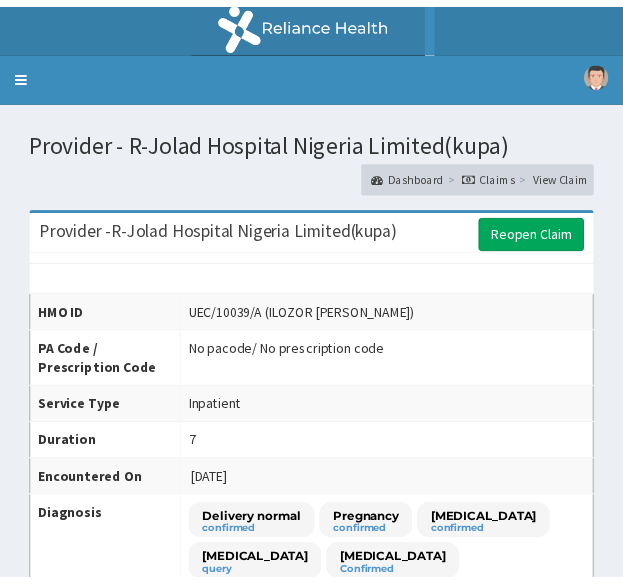 scroll, scrollTop: 0, scrollLeft: 0, axis: both 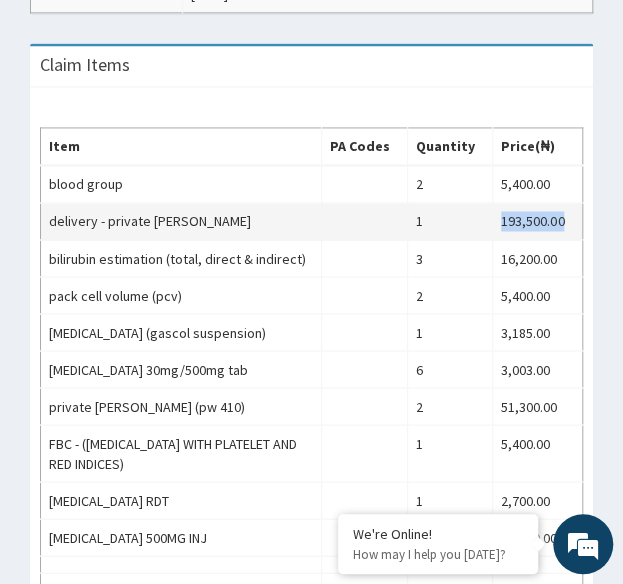 drag, startPoint x: 500, startPoint y: 217, endPoint x: 568, endPoint y: 215, distance: 68.0294 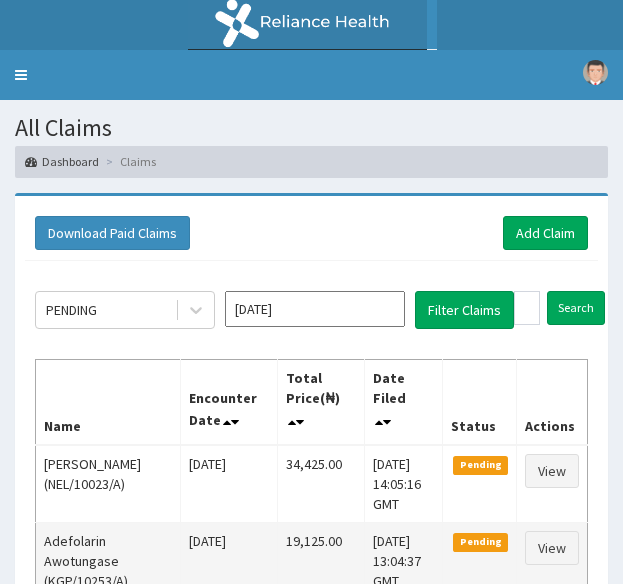 scroll, scrollTop: 463, scrollLeft: 0, axis: vertical 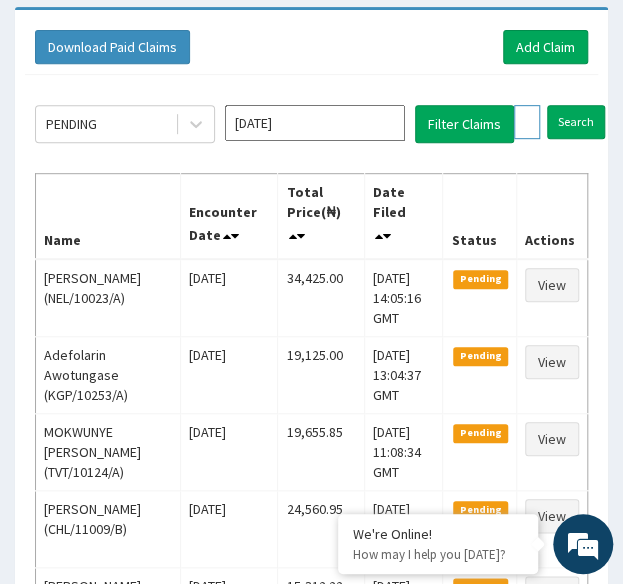 click on "UEC/10039/A" at bounding box center (527, 122) 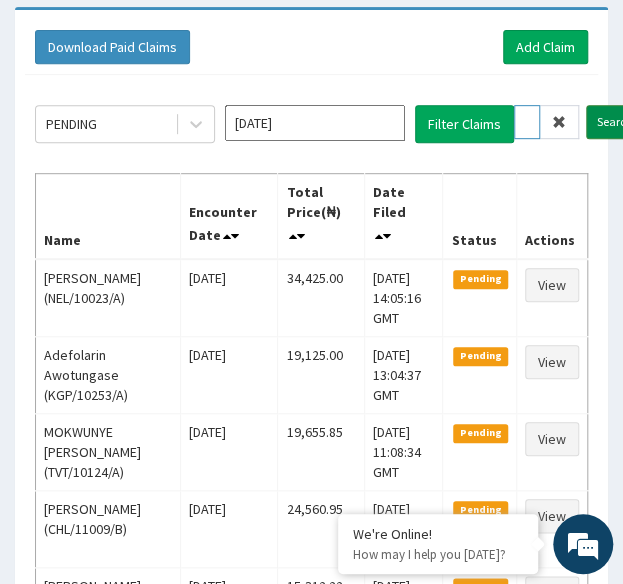 type on "PAP/10075/B" 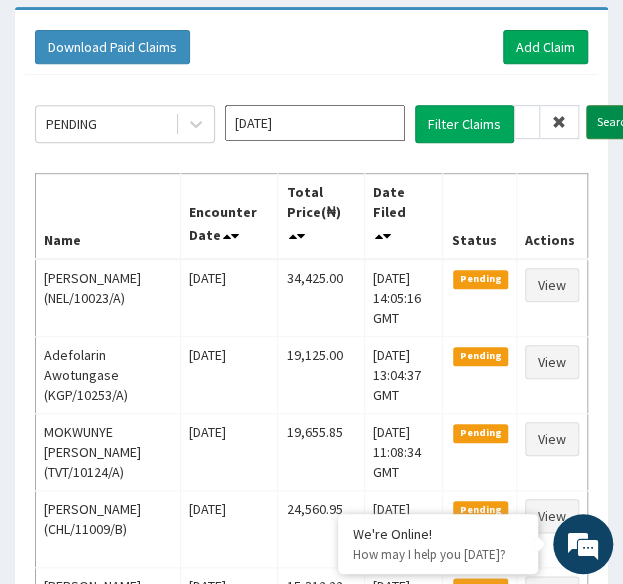 scroll, scrollTop: 0, scrollLeft: 0, axis: both 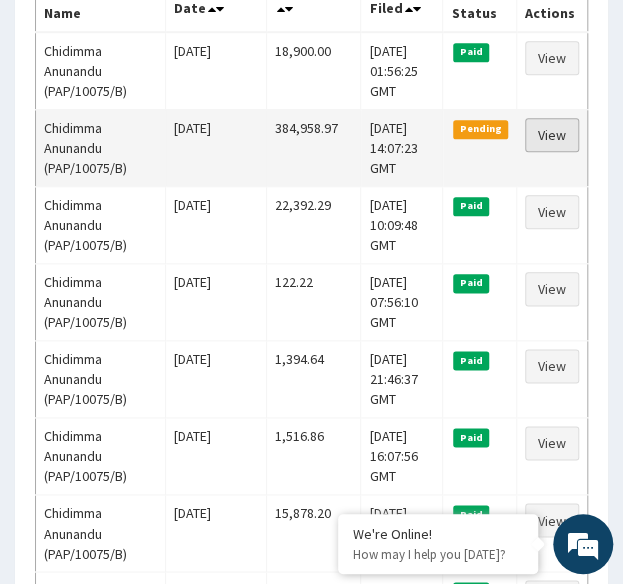 click on "View" at bounding box center [552, 135] 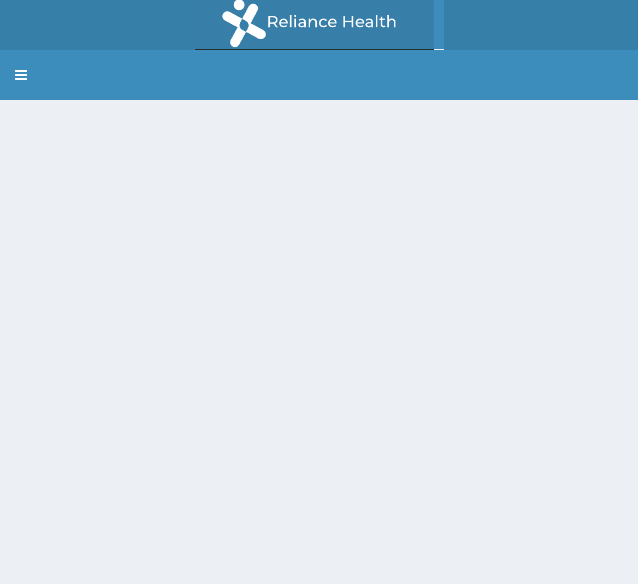scroll, scrollTop: 0, scrollLeft: 0, axis: both 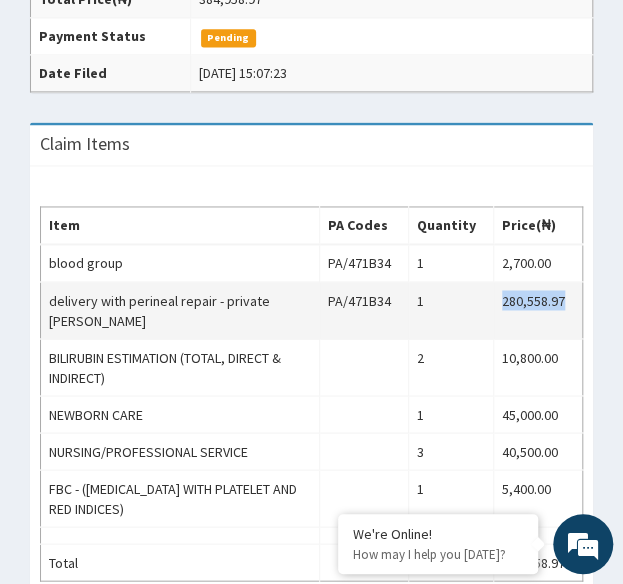 drag, startPoint x: 500, startPoint y: 257, endPoint x: 569, endPoint y: 257, distance: 69 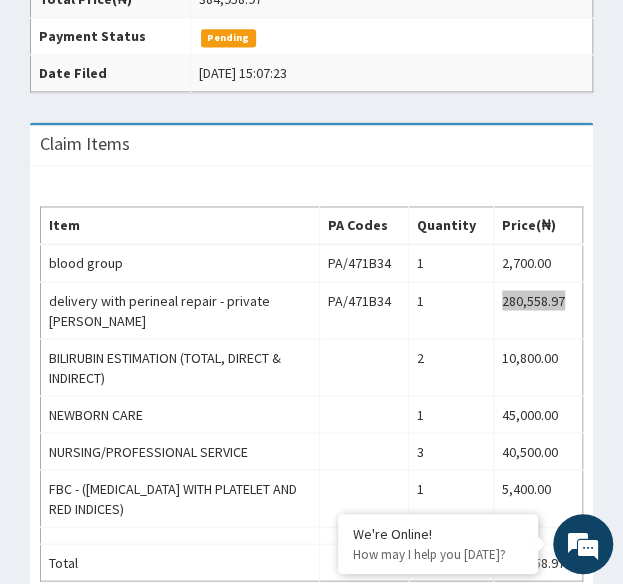 scroll, scrollTop: 0, scrollLeft: 0, axis: both 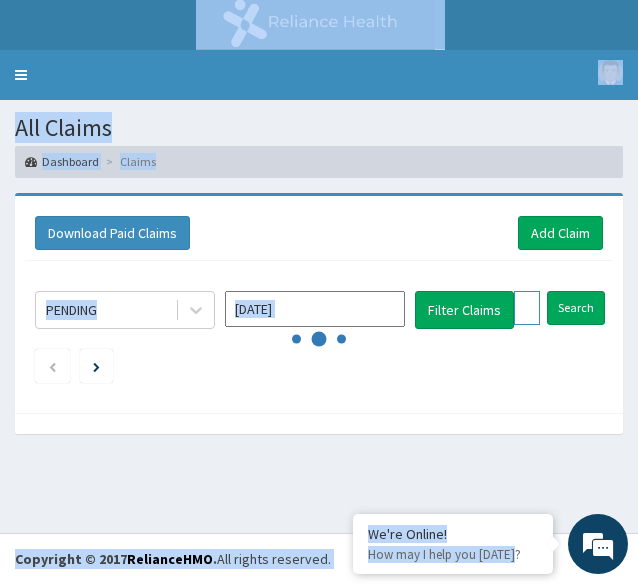 click on "PAP/10075/B" at bounding box center (527, 308) 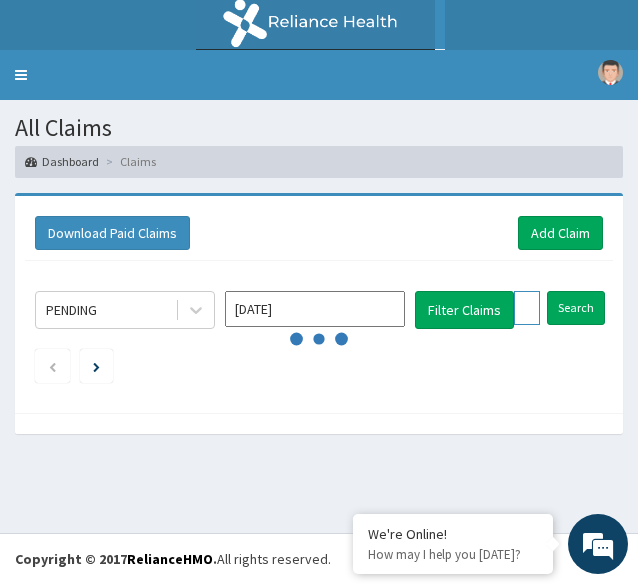 paste on "REL/10478/A" 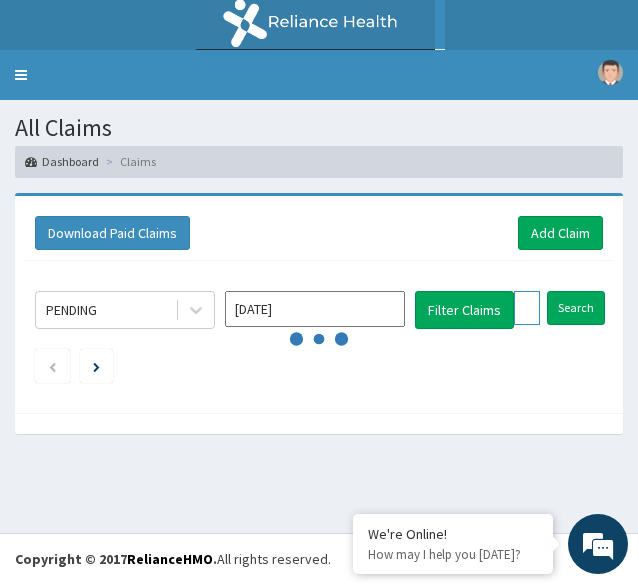 scroll, scrollTop: 0, scrollLeft: 72, axis: horizontal 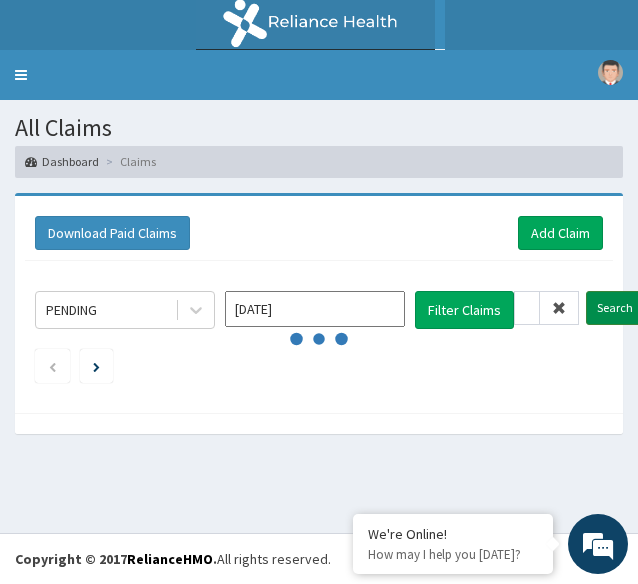click on "Search" at bounding box center [615, 308] 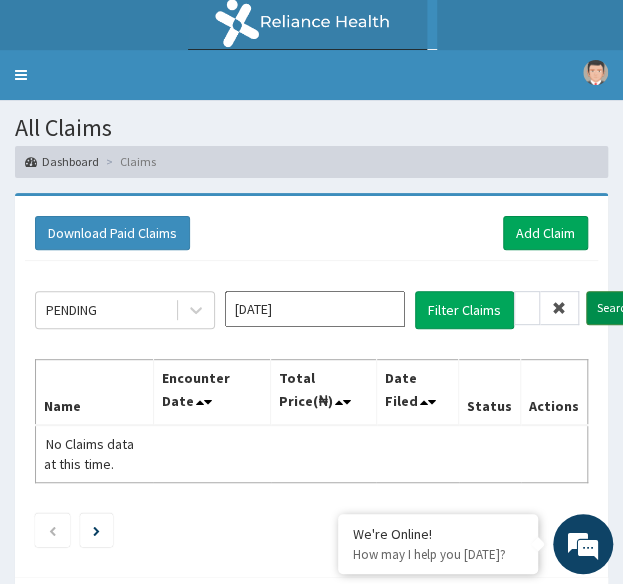 scroll, scrollTop: 0, scrollLeft: 0, axis: both 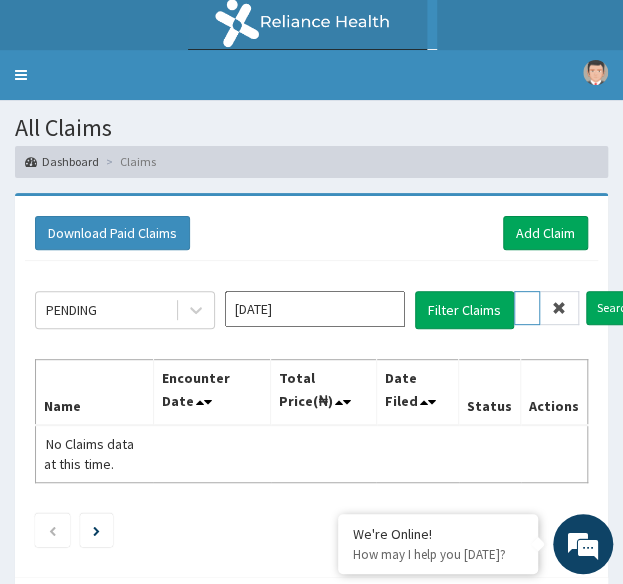 click on "REL/10478/A" at bounding box center (527, 308) 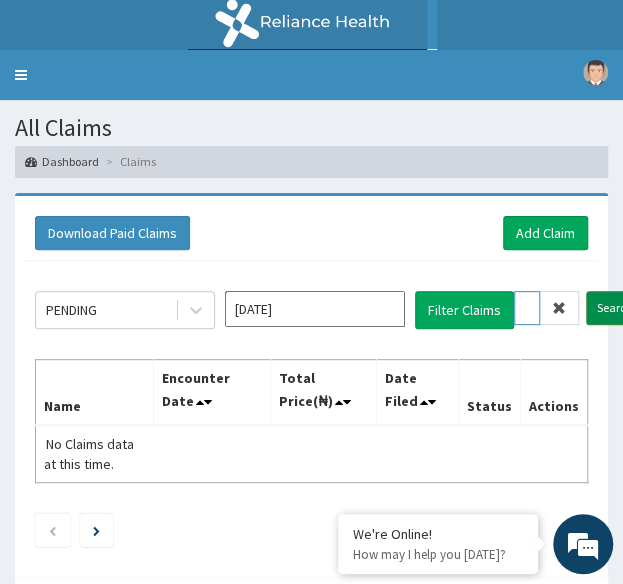type on "LVC/10100/A" 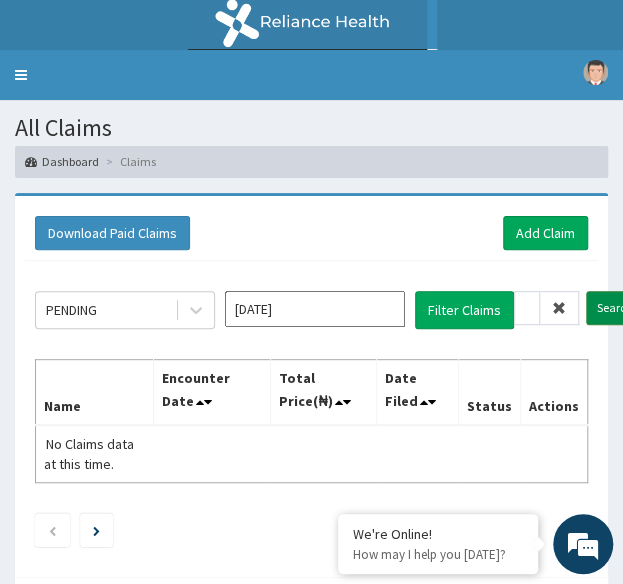 scroll, scrollTop: 0, scrollLeft: 0, axis: both 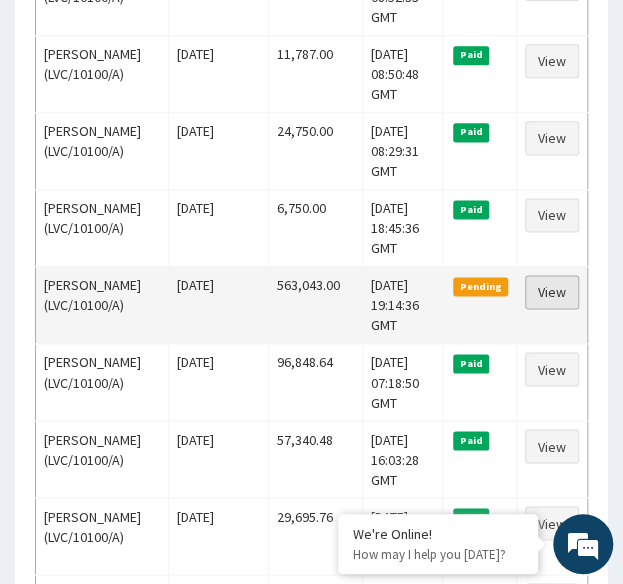 click on "View" at bounding box center [552, 292] 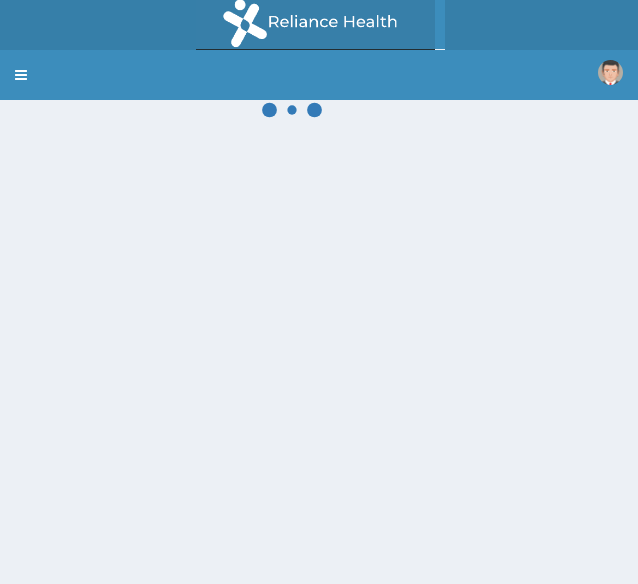 scroll, scrollTop: 0, scrollLeft: 0, axis: both 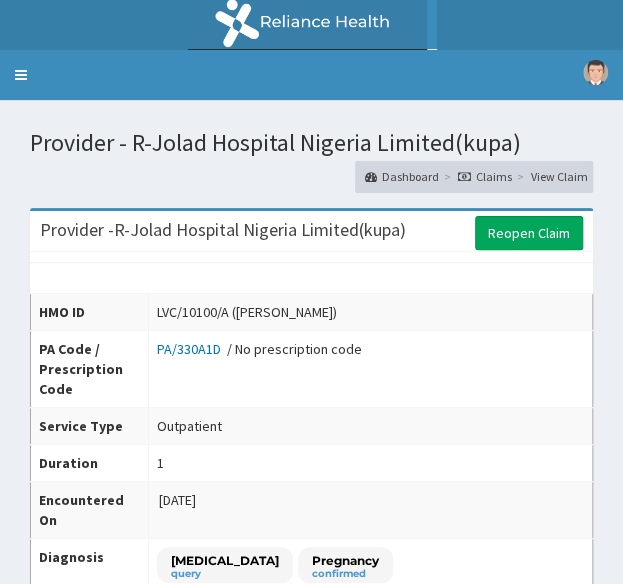 drag, startPoint x: 630, startPoint y: 77, endPoint x: 638, endPoint y: 375, distance: 298.10736 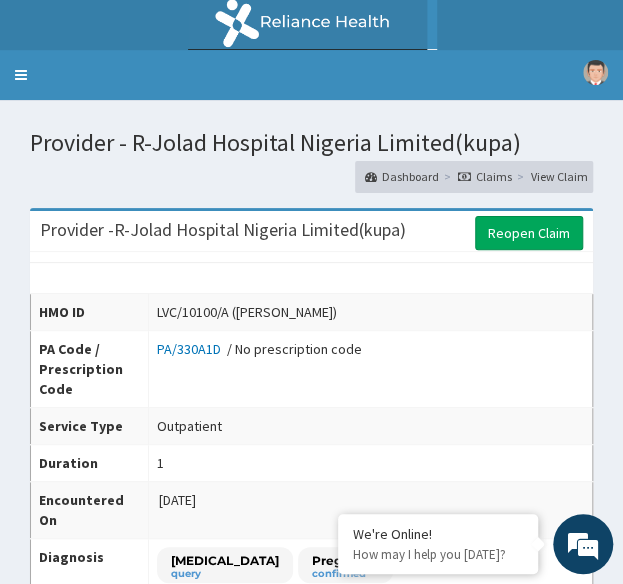 click on "HMO ID LVC/10100/A (Toyin  Akinola) PA Code / Prescription Code PA/330A1D    / No prescription code Service Type Outpatient Duration 1 Encountered On 2025-06-10 Diagnosis Neonatal jaundice query Pregnancy confirmed Prolonged latent phase of labour confirmed Neonatal jaundice confirmed Transitory tachypnea of newborn confirmed Anemia in mother complicating pregnancy childbirth AND/OR puerperium confirmed RhD negative confirmed Prolonged labor confirmed Delivery normal query Prolonged latent phase of labour query Total Price(₦) 563,043.00 Payment Status Pending Date Filed Sun Jun 15 2025 20:14:36" at bounding box center [311, 601] 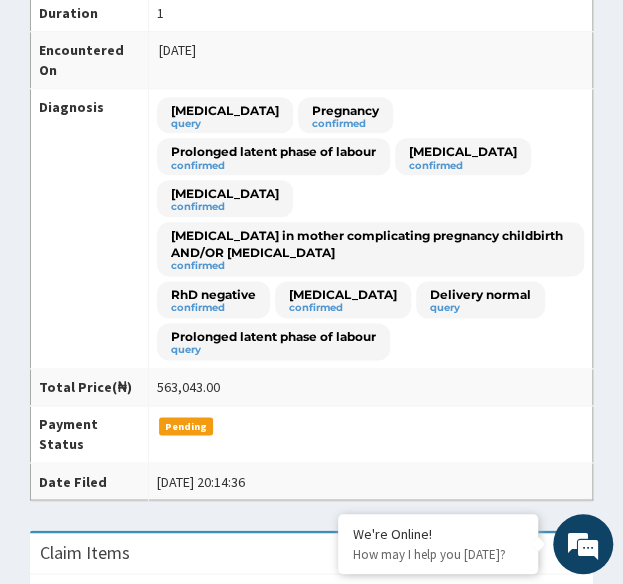 scroll, scrollTop: 0, scrollLeft: 0, axis: both 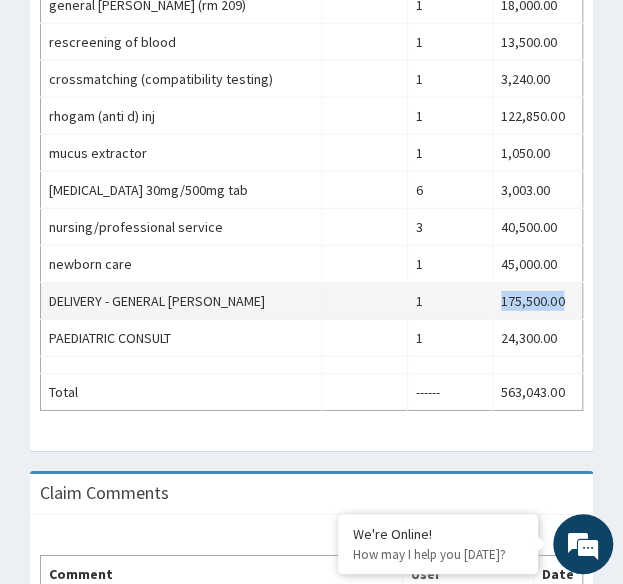 drag, startPoint x: 500, startPoint y: 293, endPoint x: 565, endPoint y: 295, distance: 65.03076 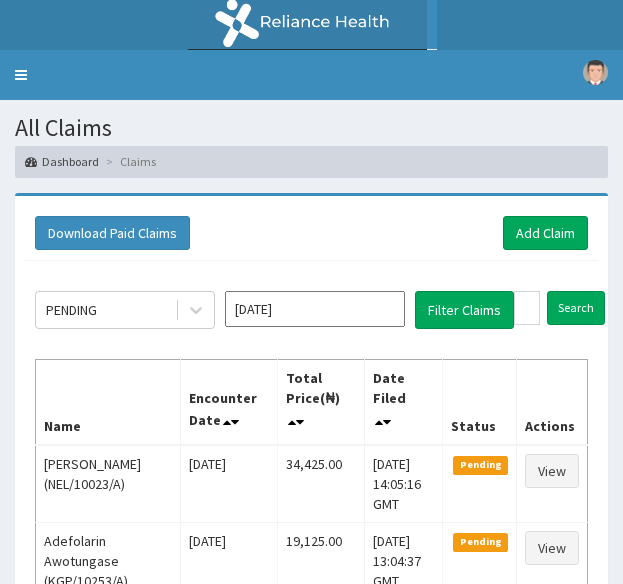 scroll, scrollTop: 564, scrollLeft: 0, axis: vertical 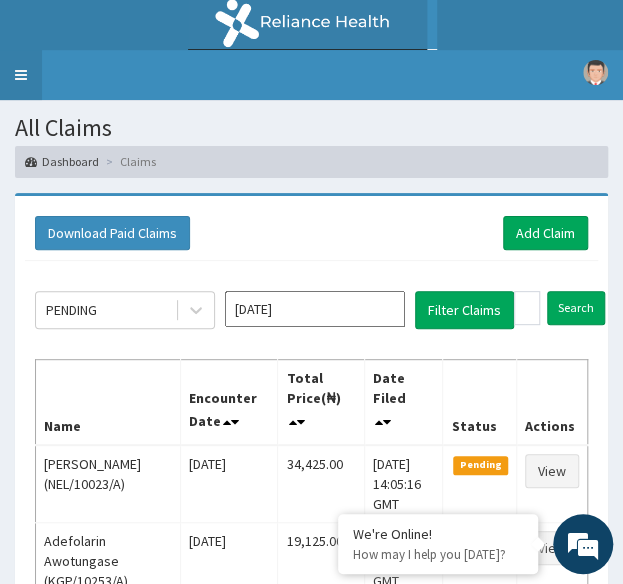 click on "Toggle navigation" at bounding box center (21, 75) 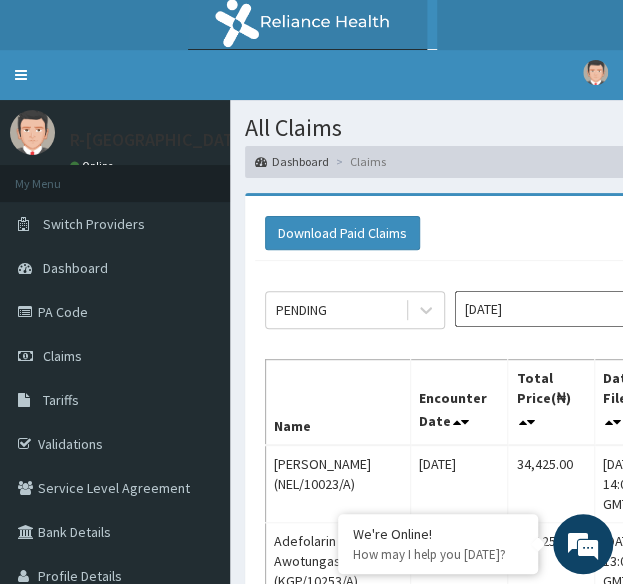 scroll, scrollTop: 0, scrollLeft: 0, axis: both 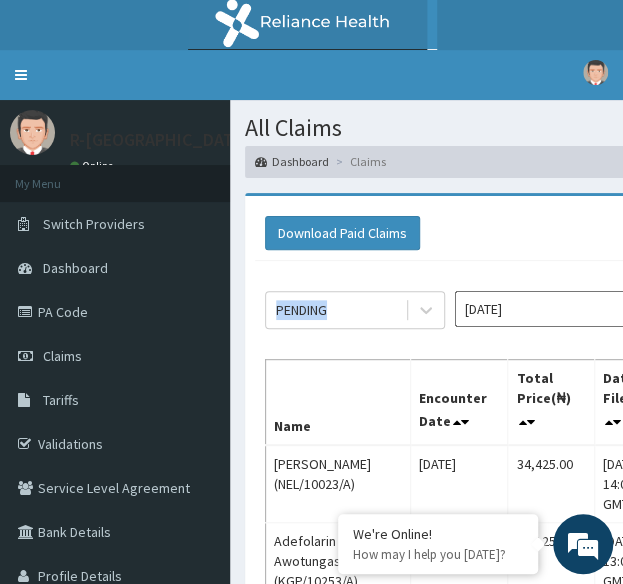 drag, startPoint x: 232, startPoint y: 319, endPoint x: 238, endPoint y: 410, distance: 91.197586 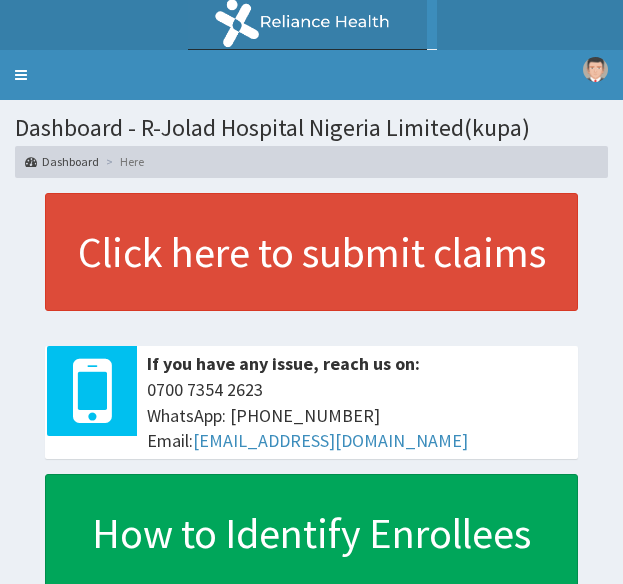 scroll, scrollTop: 0, scrollLeft: 0, axis: both 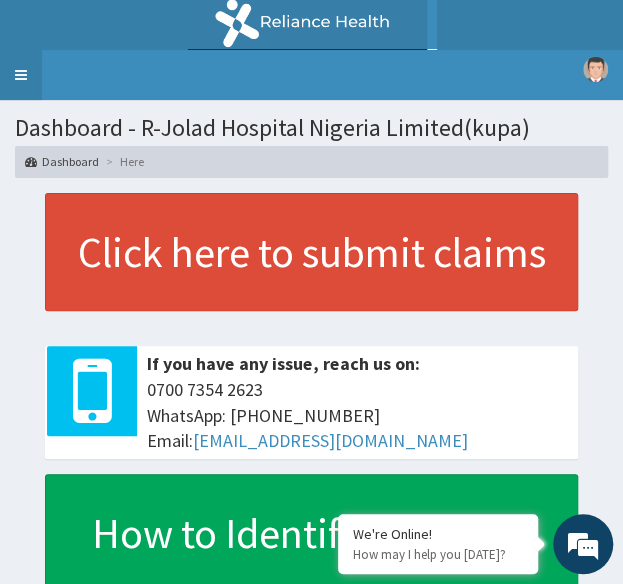click on "Toggle navigation" at bounding box center [21, 75] 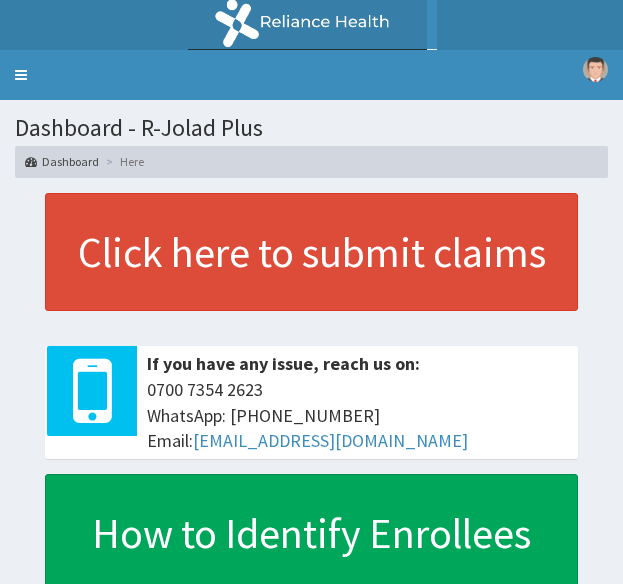 scroll, scrollTop: 0, scrollLeft: 0, axis: both 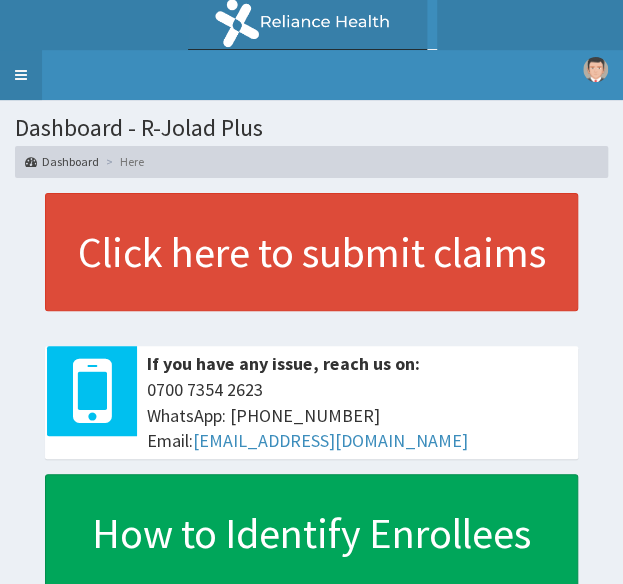 click on "Toggle navigation" at bounding box center (21, 75) 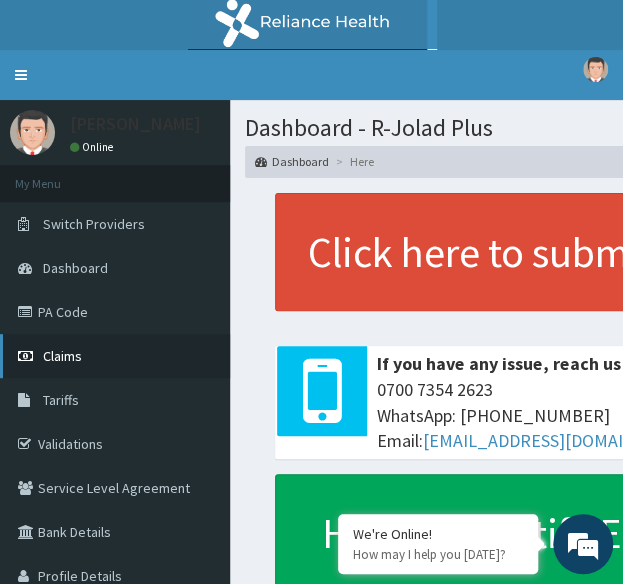 click on "Claims" at bounding box center [62, 356] 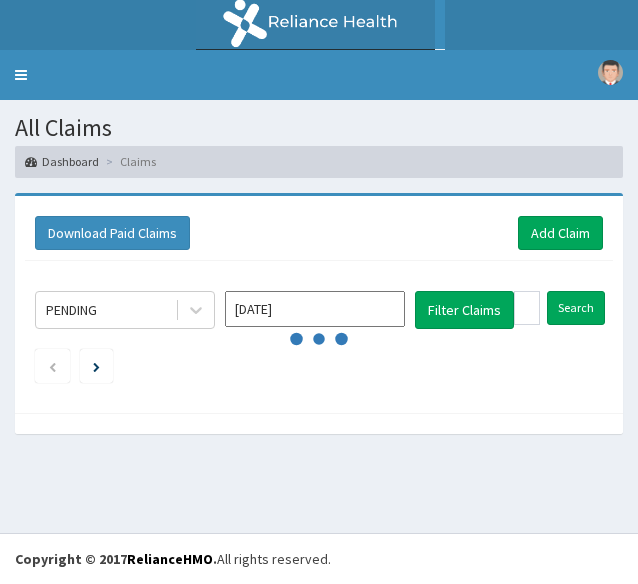 scroll, scrollTop: 0, scrollLeft: 0, axis: both 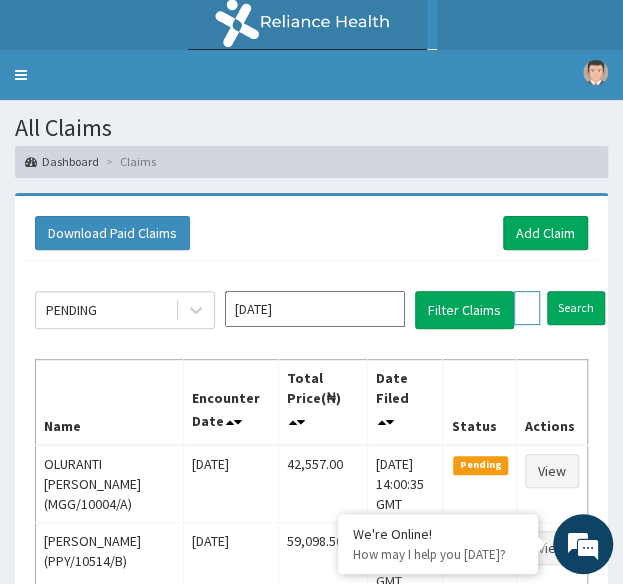 click at bounding box center [527, 308] 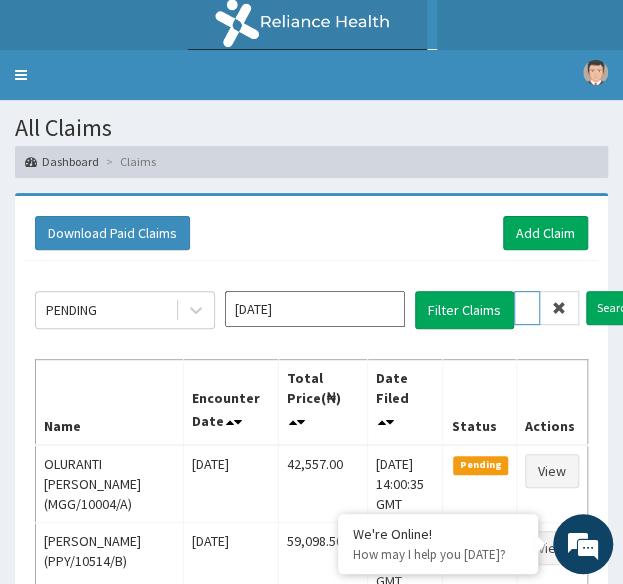 scroll, scrollTop: 0, scrollLeft: 72, axis: horizontal 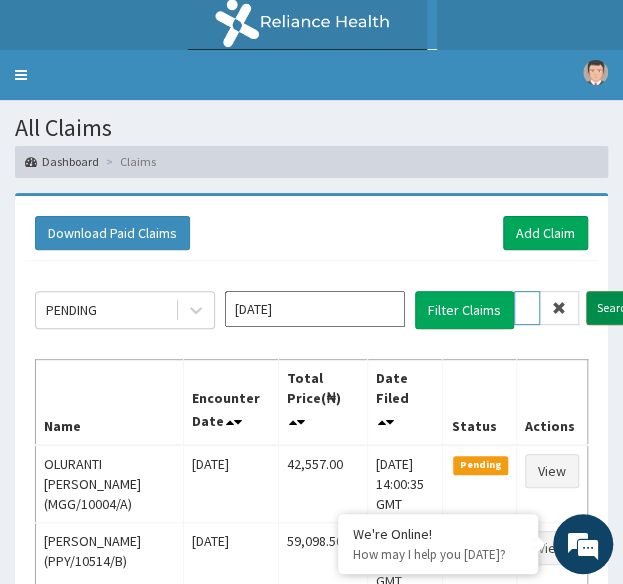type on "REL/10478/A" 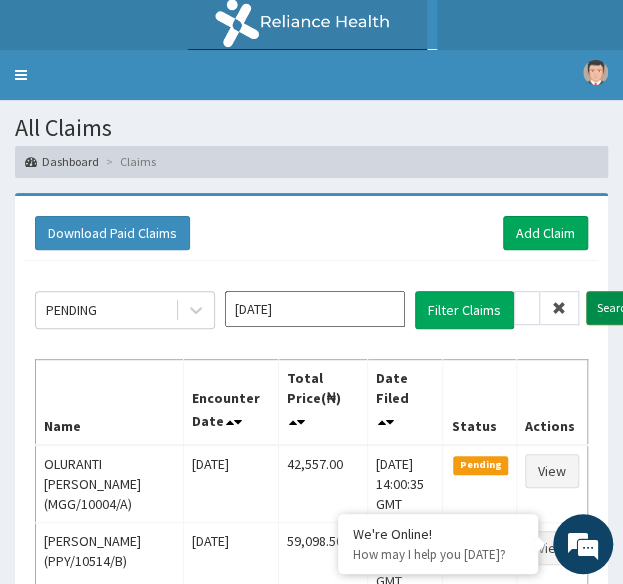 scroll, scrollTop: 0, scrollLeft: 0, axis: both 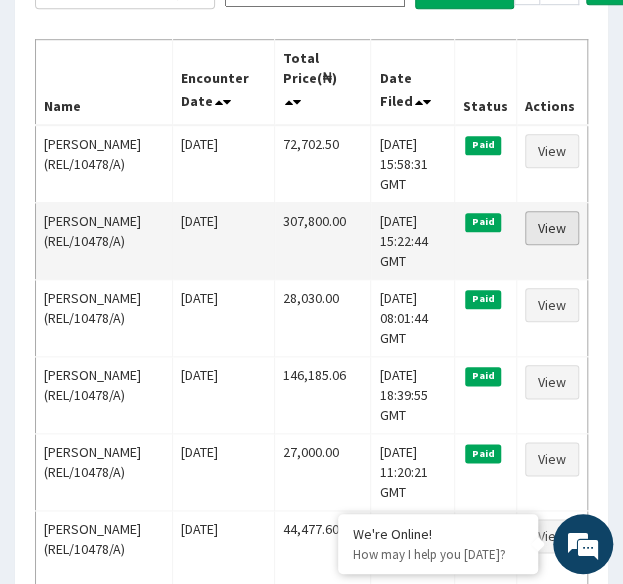 click on "View" at bounding box center [552, 228] 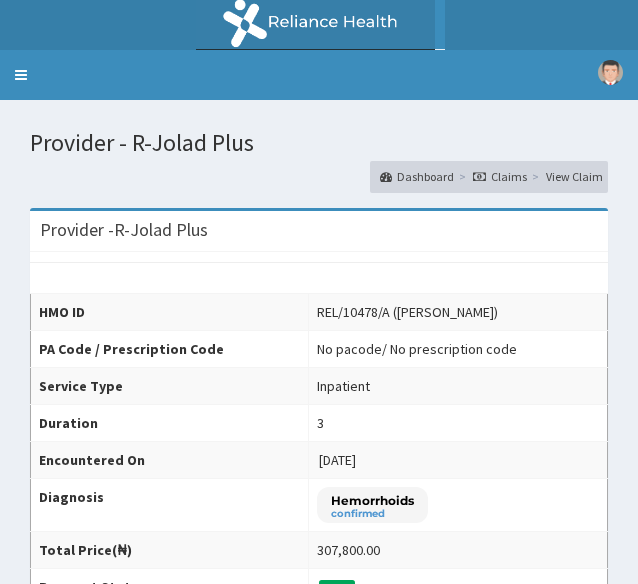 scroll, scrollTop: 0, scrollLeft: 0, axis: both 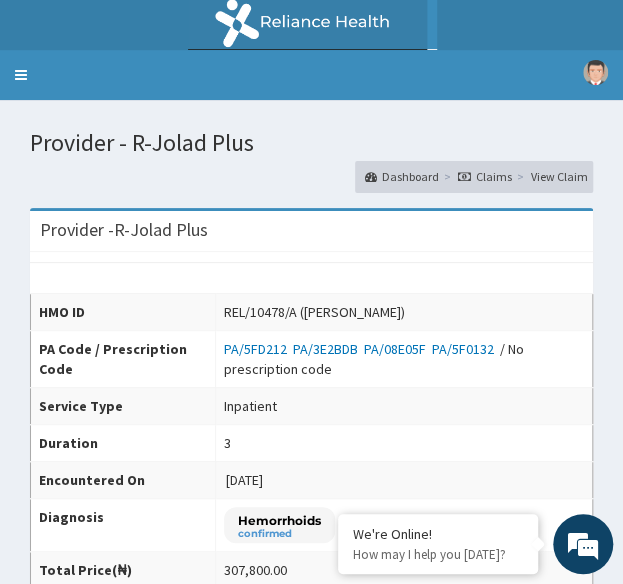 click on "HMO ID REL/10478/A ([PERSON_NAME]) PA Code / Prescription Code PA/5FD212    PA/3E2BDB    PA/08E05F    PA/5F0132    / No prescription code Service Type Inpatient Duration 3 Encountered On [DATE] Diagnosis Hemorrhoids confirmed Total Price(₦) 307,800.00 Payment Status Paid Payment Date [DATE] 22:23:16 Payment Batch Number B/395599/20250704 Date Filed [DATE] 16:22:44" at bounding box center [311, 495] 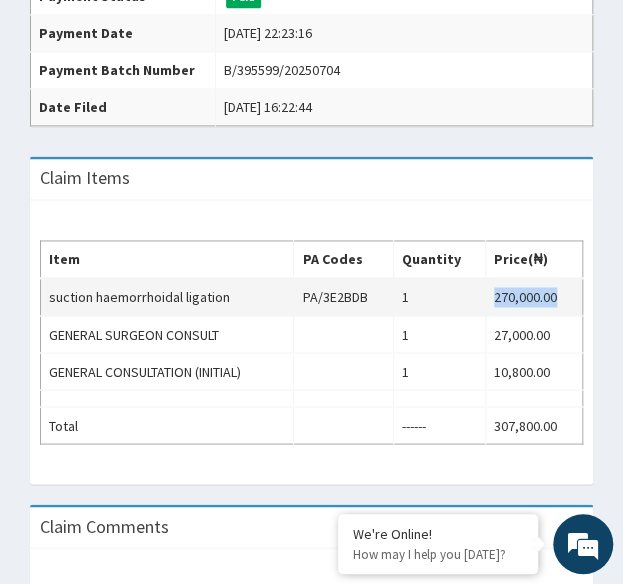 drag, startPoint x: 497, startPoint y: 294, endPoint x: 563, endPoint y: 299, distance: 66.189125 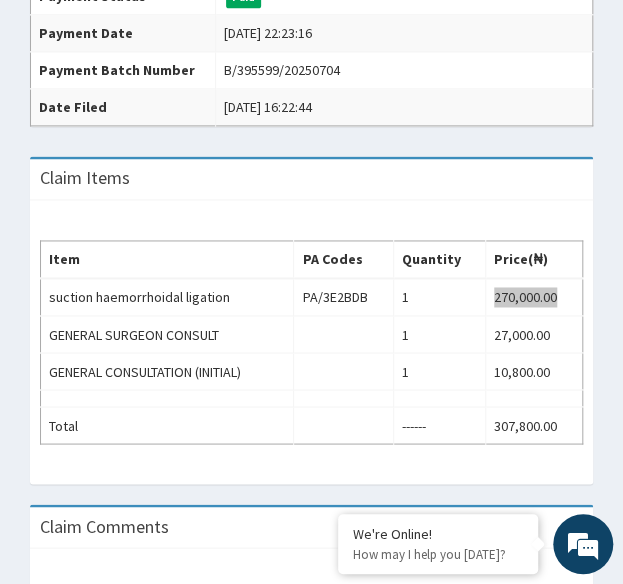 scroll, scrollTop: 0, scrollLeft: 0, axis: both 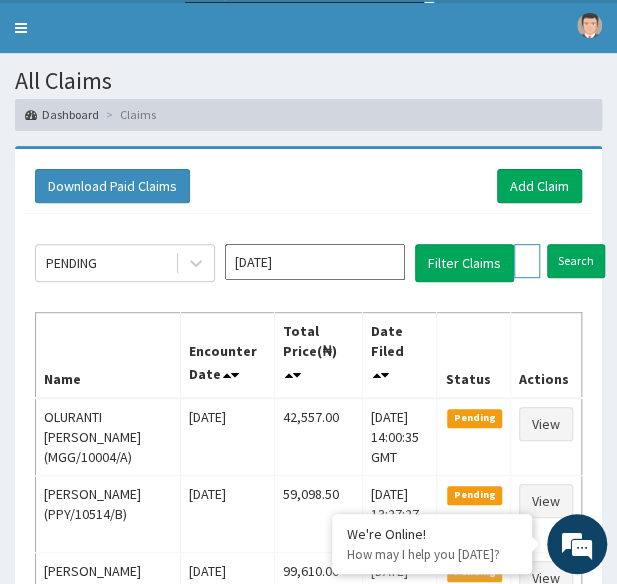 click on "REL/10478/A" at bounding box center [527, 261] 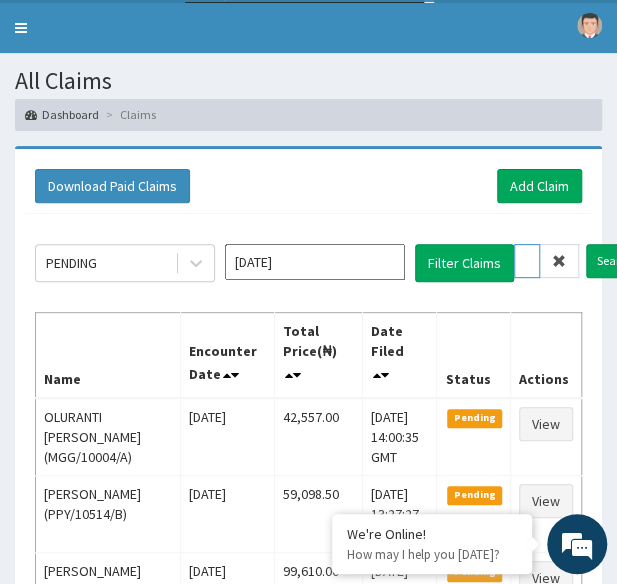 scroll, scrollTop: 0, scrollLeft: 74, axis: horizontal 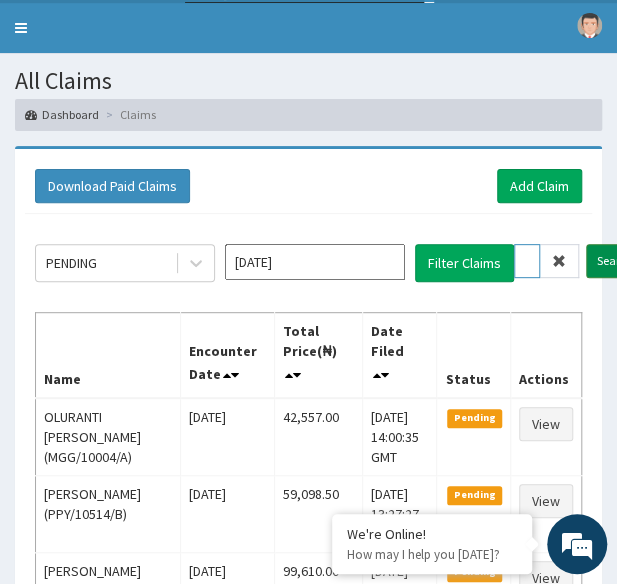 type on "NEL/10096/B" 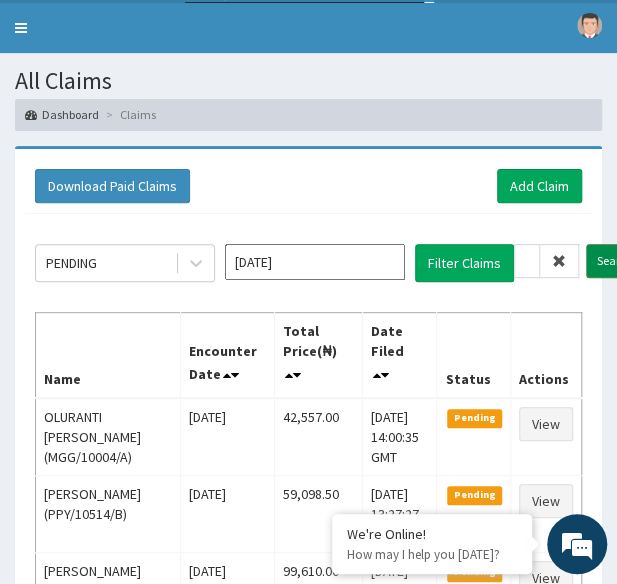 scroll, scrollTop: 0, scrollLeft: 0, axis: both 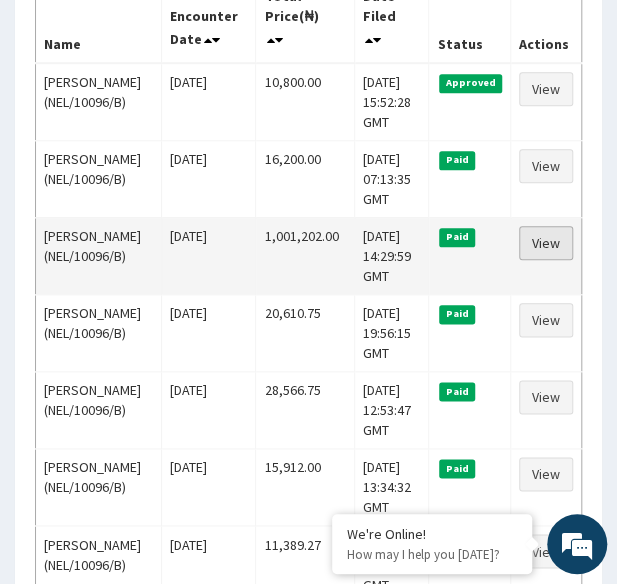click on "View" at bounding box center (546, 243) 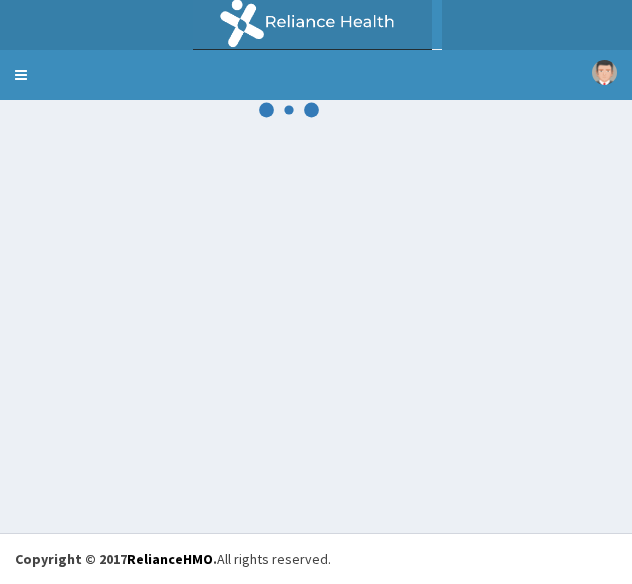 scroll, scrollTop: 0, scrollLeft: 0, axis: both 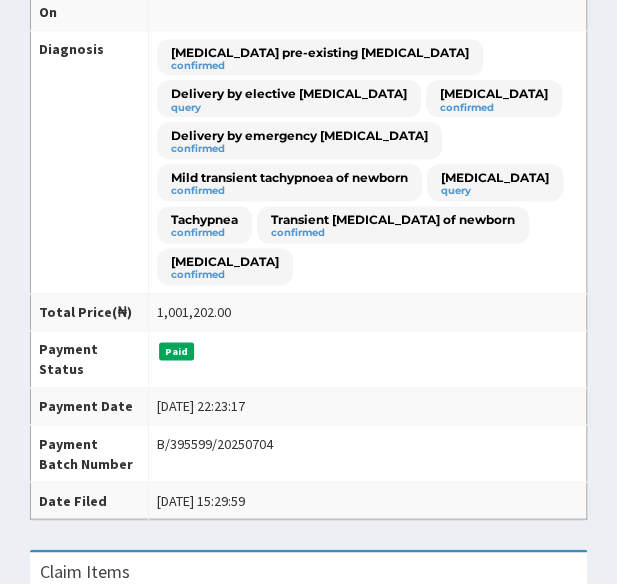 click on "Postpartum pre-existing essential hypertension confirmed Delivery by elective caesarean section query Transitory tachypnea of newborn confirmed Delivery by emergency cesarean section confirmed Mild transient tachypnoea of newborn confirmed Jaundice query Tachypnea confirmed Transient mitral regurgitation of newborn confirmed Neonatal jaundice confirmed" at bounding box center (367, 161) 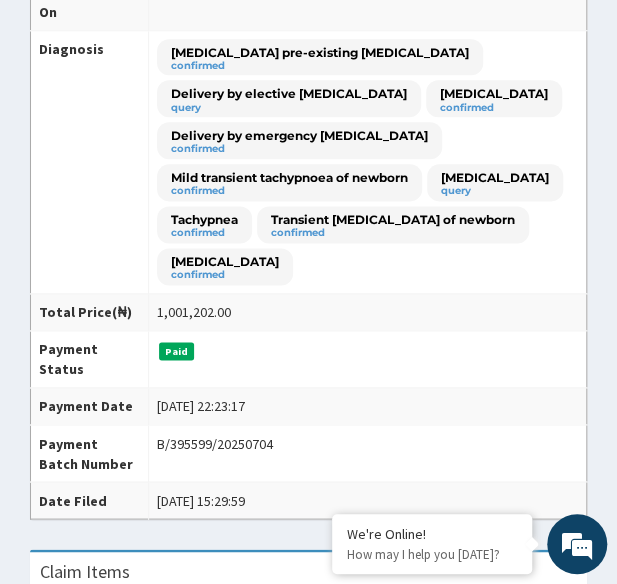scroll, scrollTop: 1592, scrollLeft: 0, axis: vertical 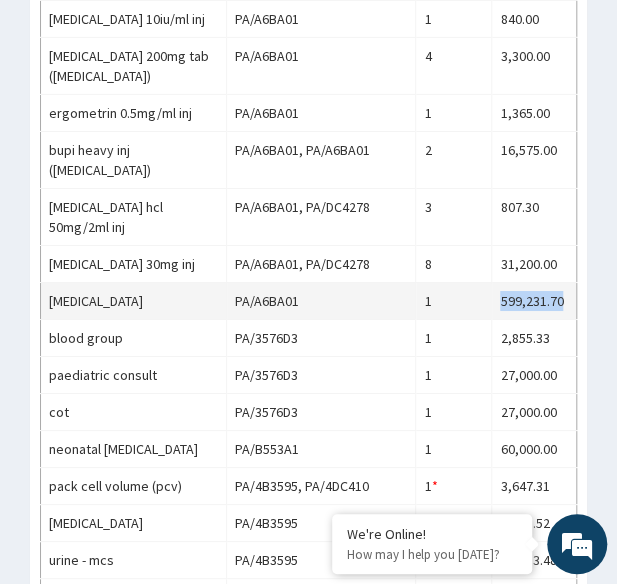 drag, startPoint x: 499, startPoint y: 295, endPoint x: 560, endPoint y: 298, distance: 61.073727 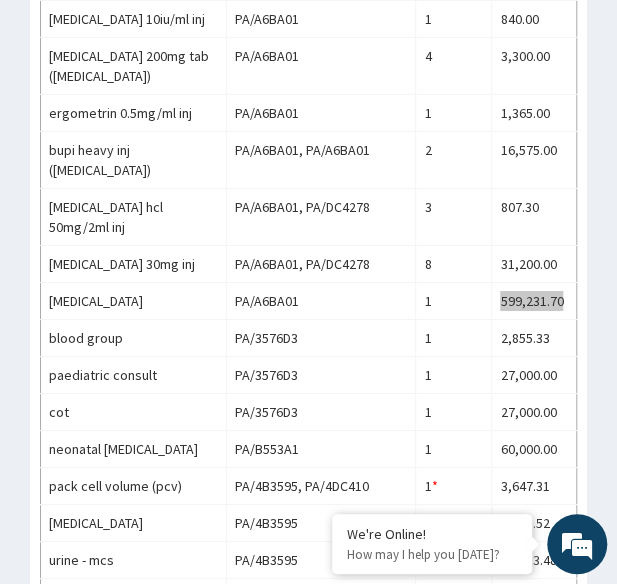 scroll, scrollTop: 0, scrollLeft: 0, axis: both 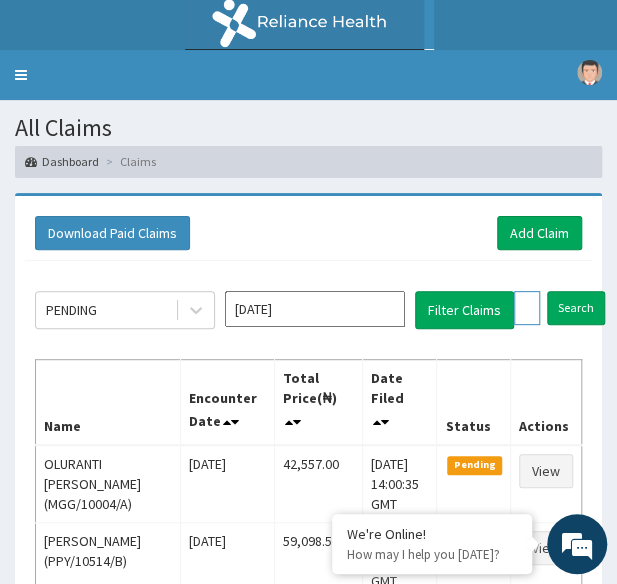 click on "NEL/10096/B" at bounding box center (527, 308) 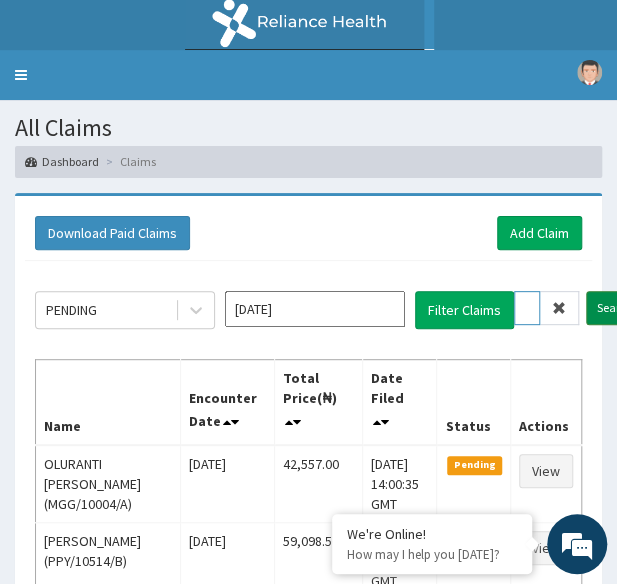 type on "EVL/10001/C" 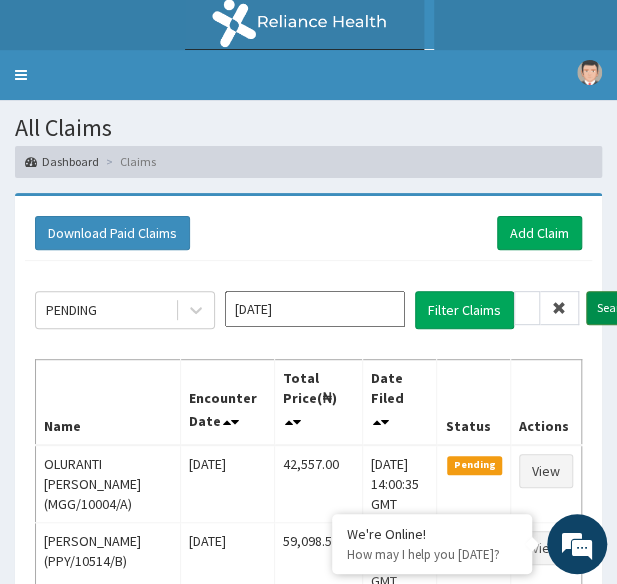 scroll, scrollTop: 0, scrollLeft: 0, axis: both 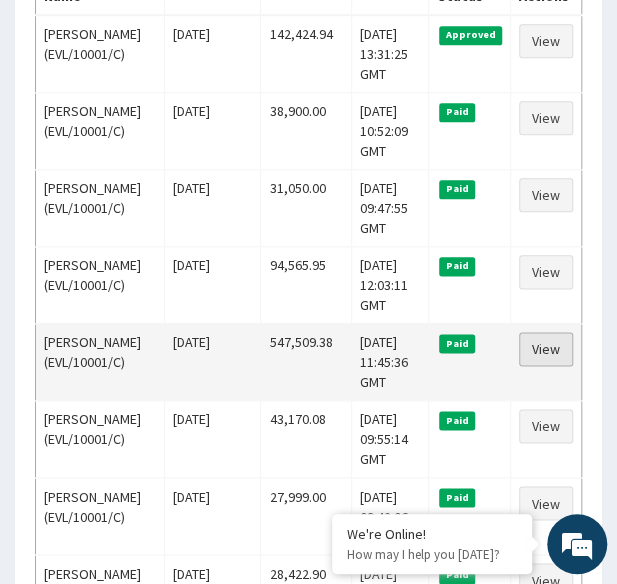 click on "View" at bounding box center (546, 349) 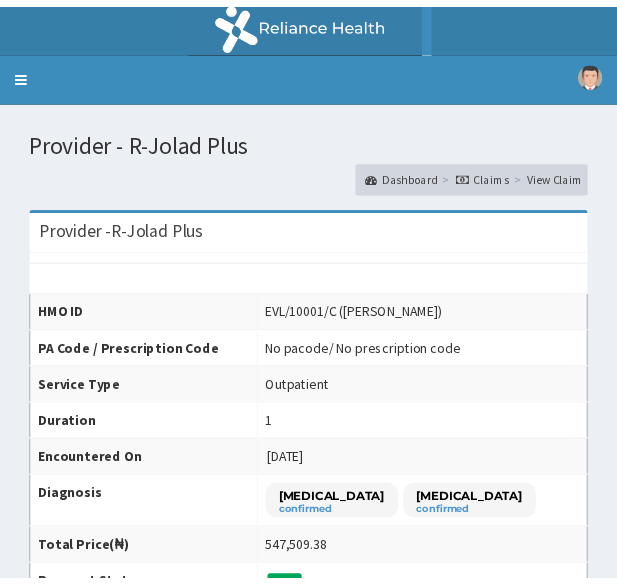 scroll, scrollTop: 0, scrollLeft: 0, axis: both 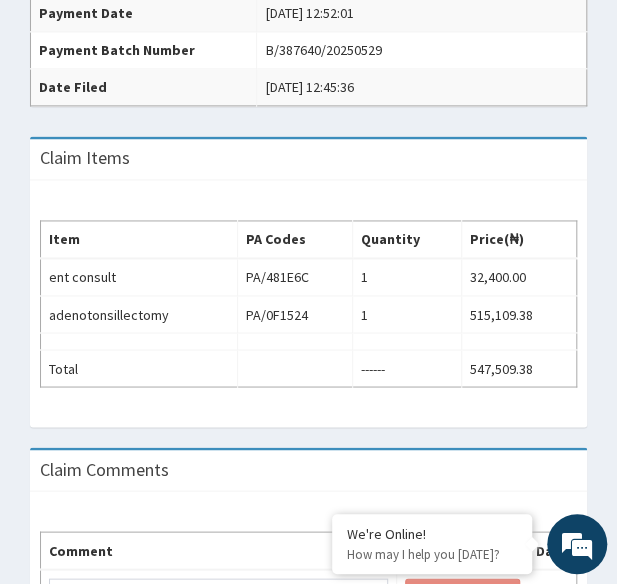 drag, startPoint x: 621, startPoint y: 83, endPoint x: 638, endPoint y: 337, distance: 254.56827 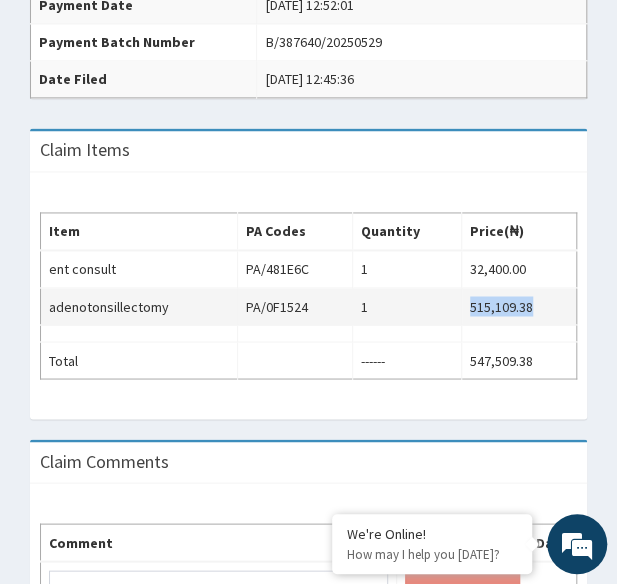 drag, startPoint x: 465, startPoint y: 298, endPoint x: 534, endPoint y: 305, distance: 69.354164 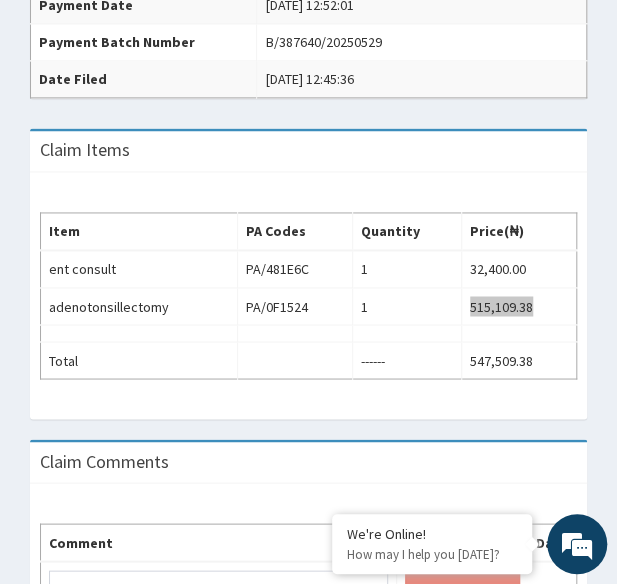 scroll, scrollTop: 0, scrollLeft: 0, axis: both 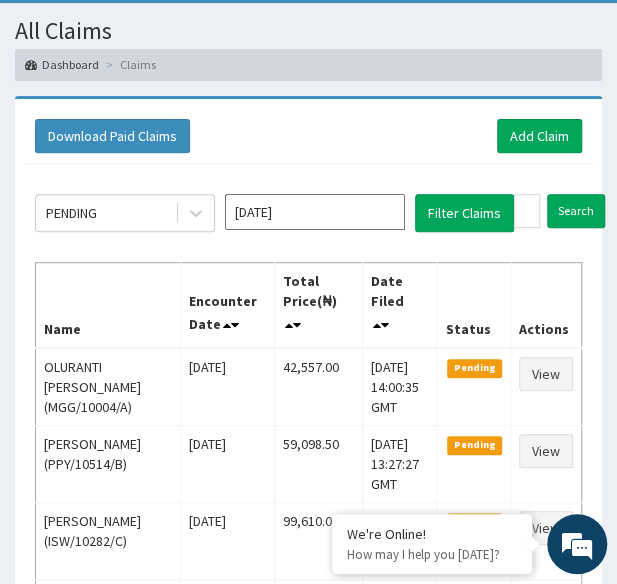 click on "EVL/10001/C Search" at bounding box center (559, 211) 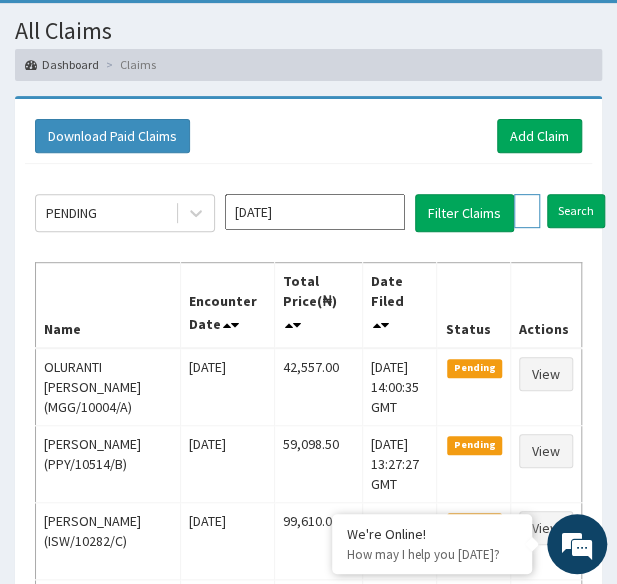 click on "EVL/10001/C" at bounding box center [527, 211] 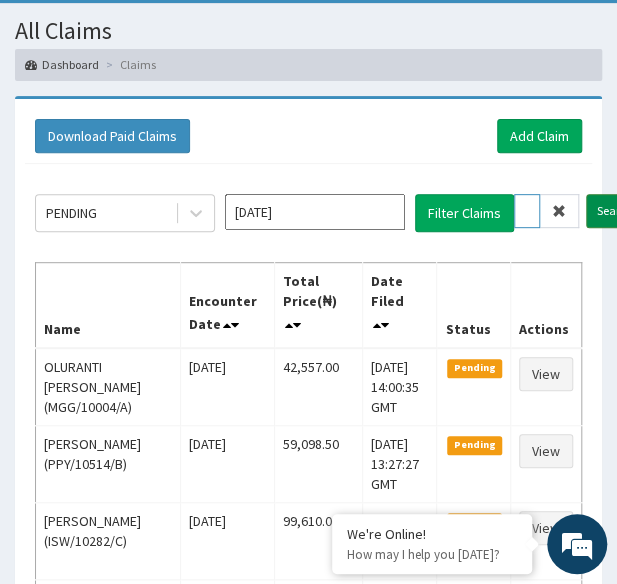 type on "RMO/10026/B" 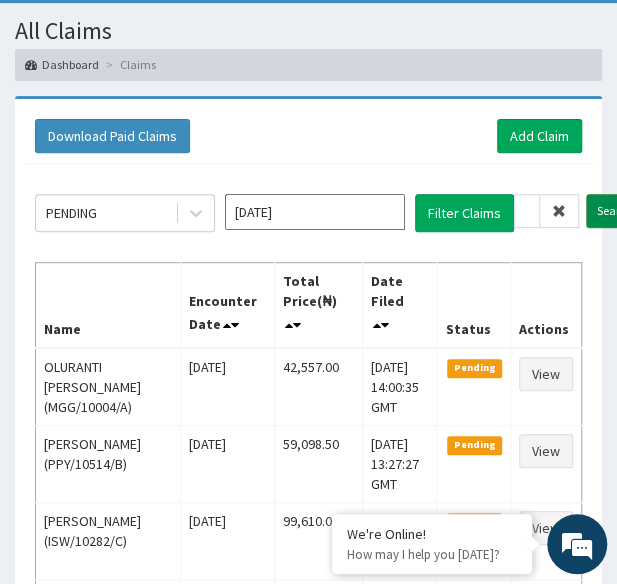 scroll, scrollTop: 0, scrollLeft: 0, axis: both 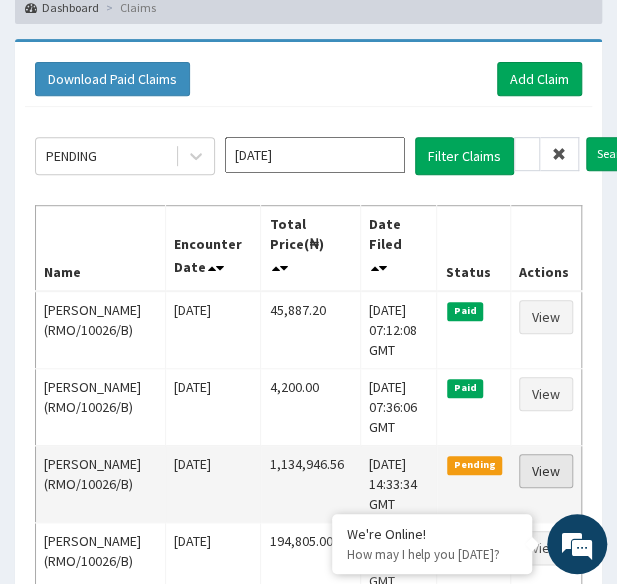 click on "View" at bounding box center (546, 471) 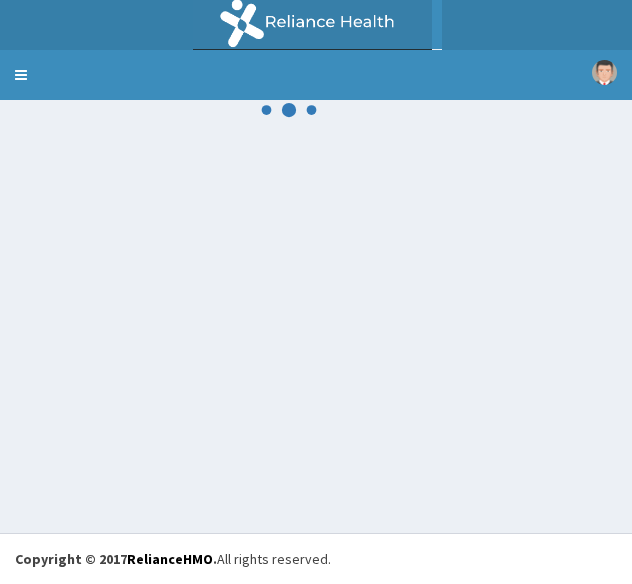 scroll, scrollTop: 0, scrollLeft: 0, axis: both 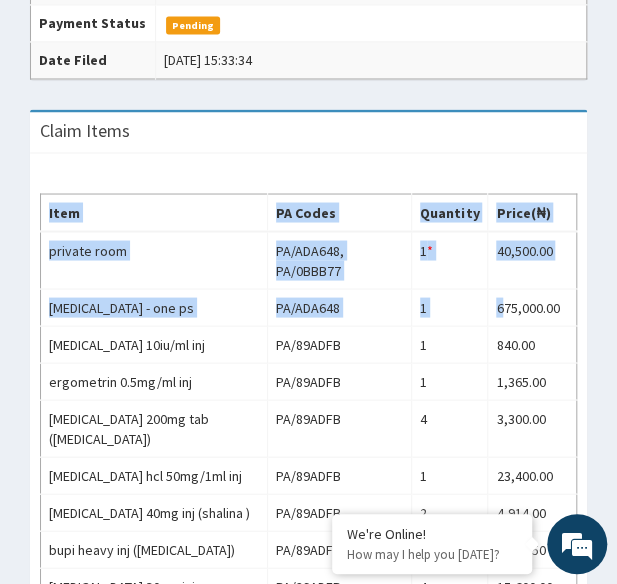 drag, startPoint x: 500, startPoint y: 265, endPoint x: 582, endPoint y: 255, distance: 82.607506 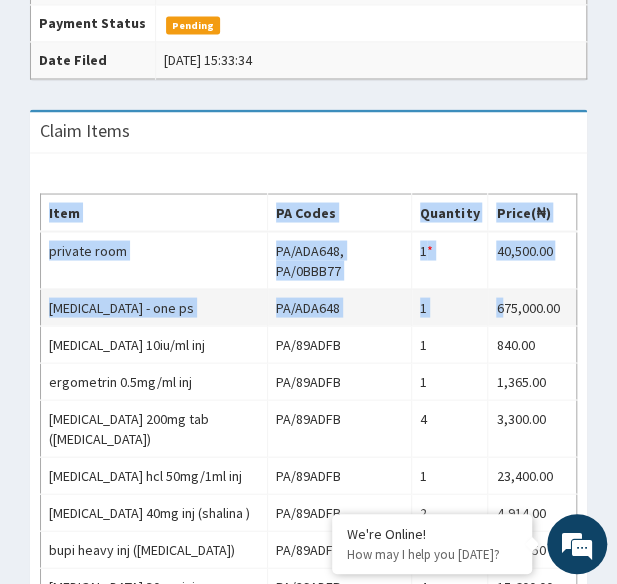 click on "675,000.00" at bounding box center (532, 306) 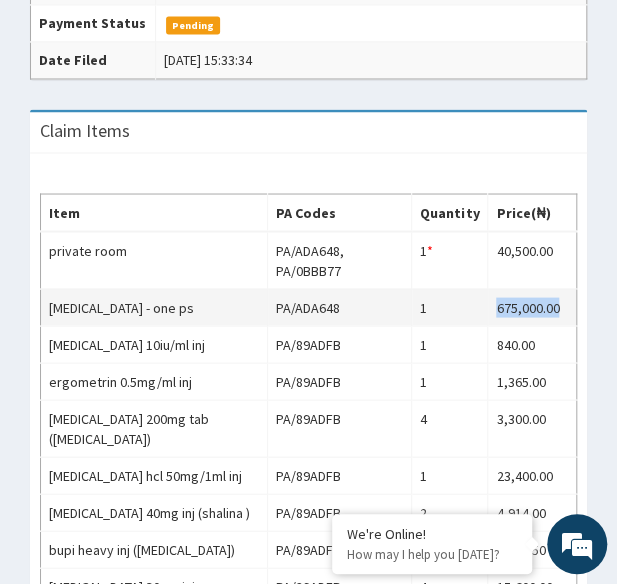drag, startPoint x: 558, startPoint y: 259, endPoint x: 498, endPoint y: 261, distance: 60.033325 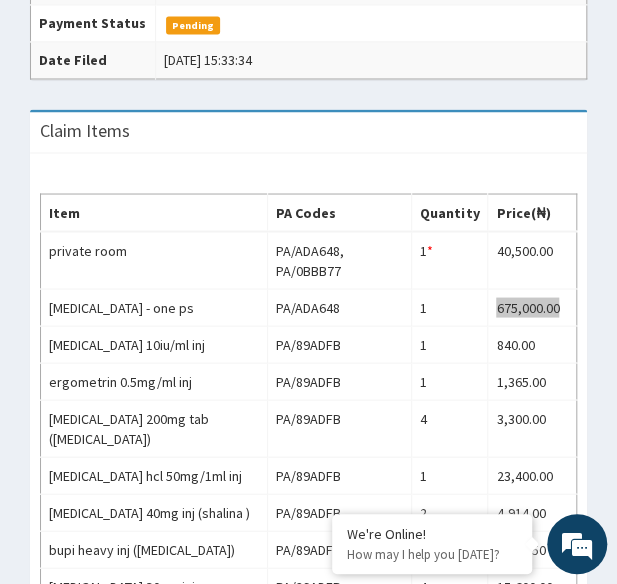 scroll, scrollTop: 0, scrollLeft: 0, axis: both 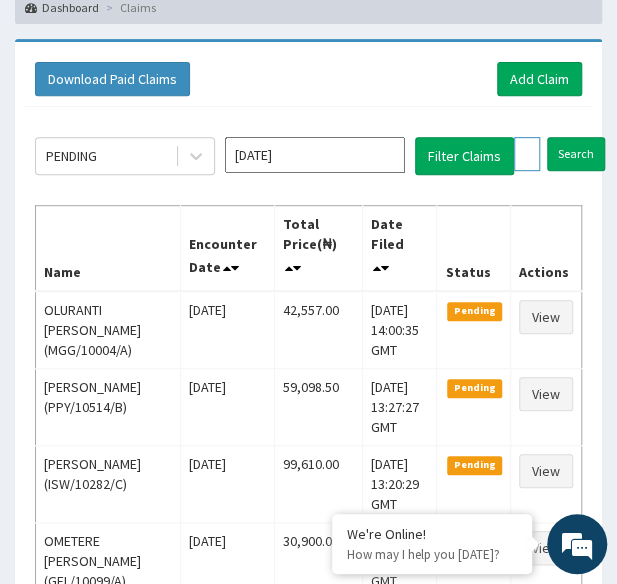 click on "RMO/10026/B" at bounding box center [527, 154] 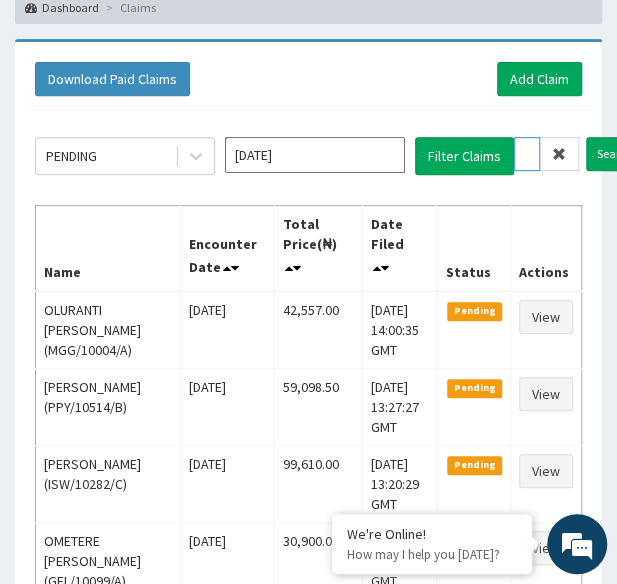 scroll, scrollTop: 0, scrollLeft: 75, axis: horizontal 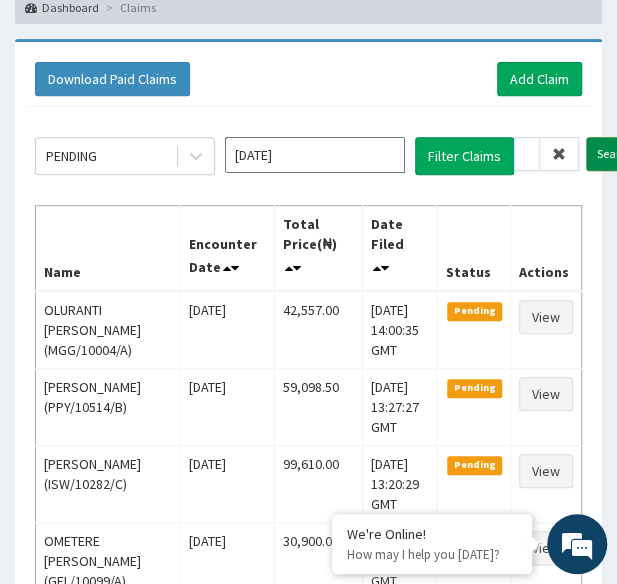 click on "Search" at bounding box center (615, 154) 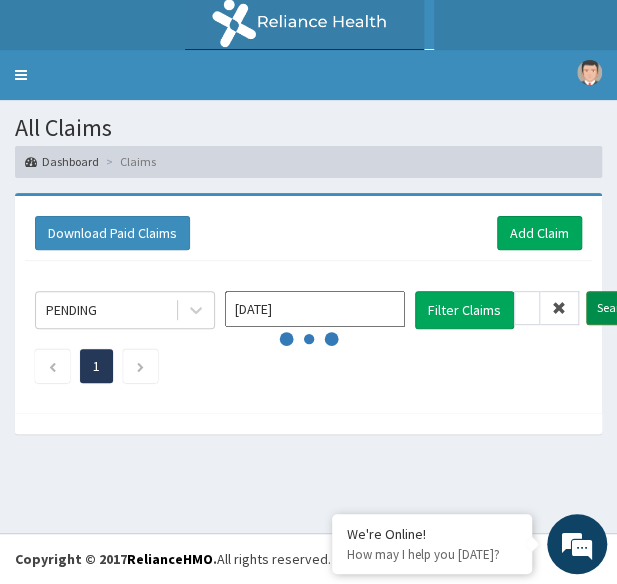 scroll, scrollTop: 0, scrollLeft: 0, axis: both 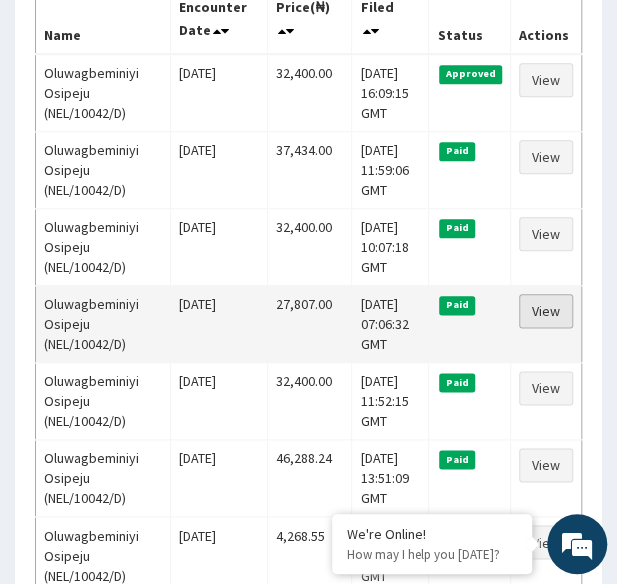click on "View" at bounding box center [546, 311] 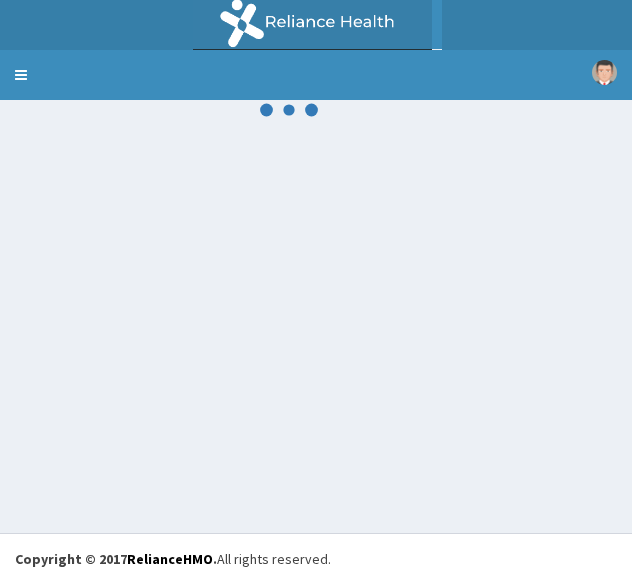 scroll, scrollTop: 0, scrollLeft: 0, axis: both 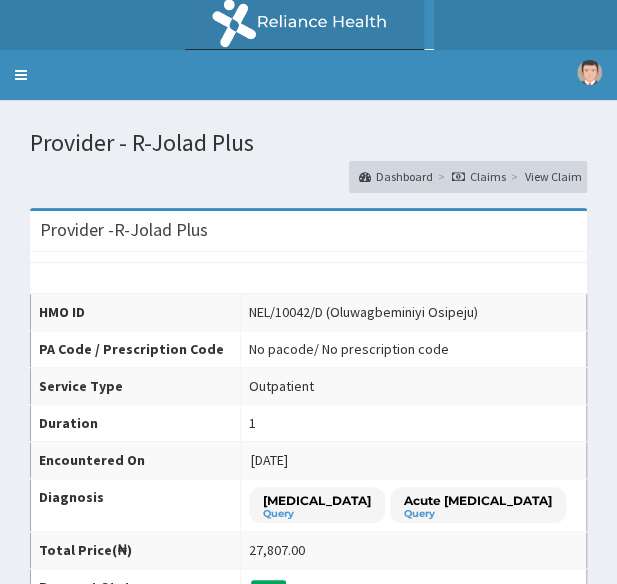 click on "Provider -  R-Jolad Plus" at bounding box center [308, 231] 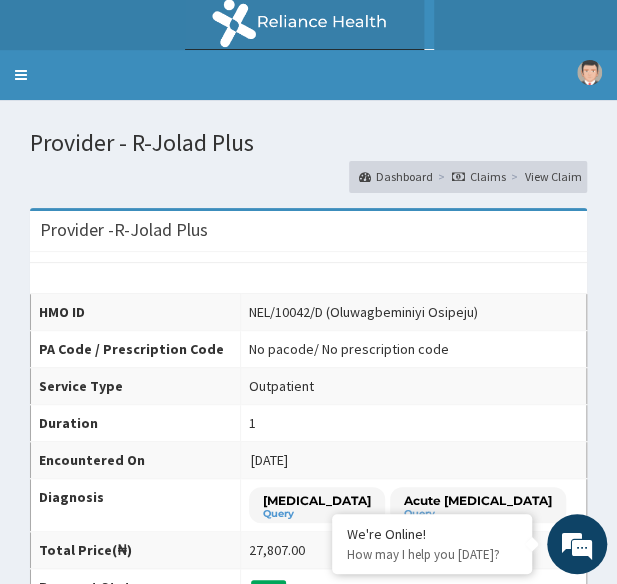 scroll, scrollTop: 0, scrollLeft: 0, axis: both 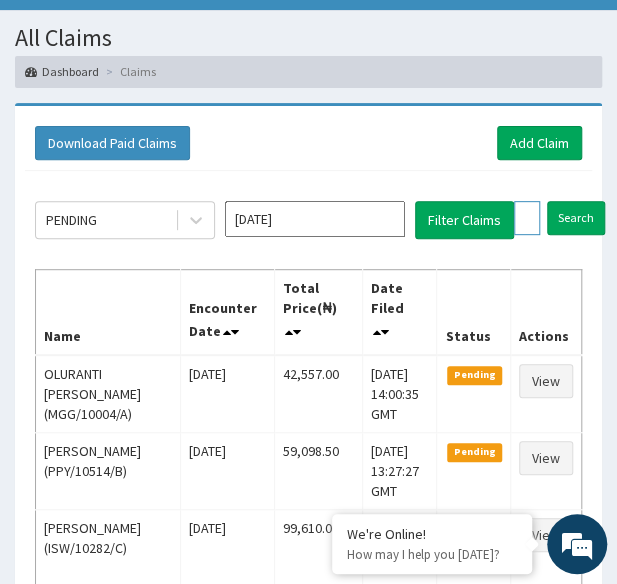 click on "NEL/10042/D" at bounding box center (527, 218) 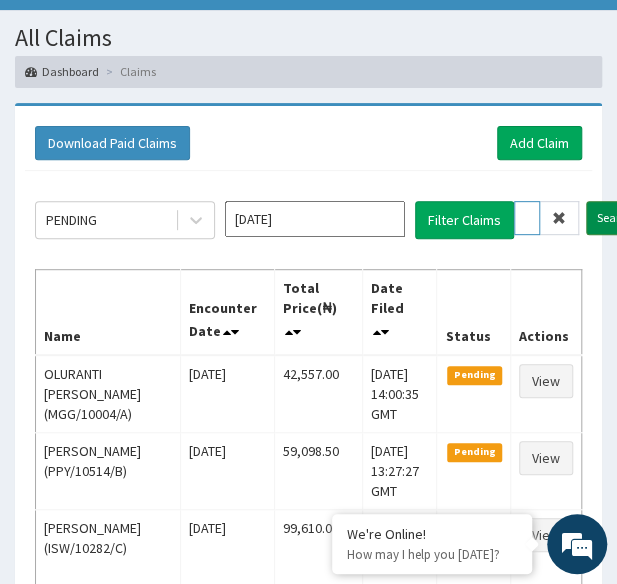 type on "PWP/10067/A" 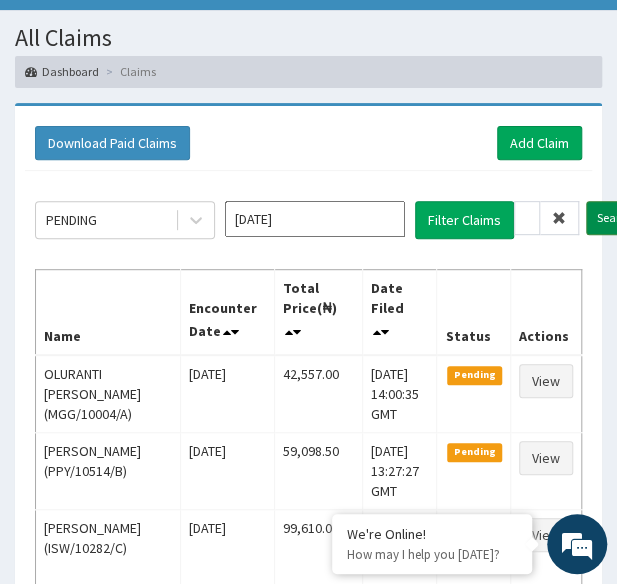 scroll, scrollTop: 0, scrollLeft: 0, axis: both 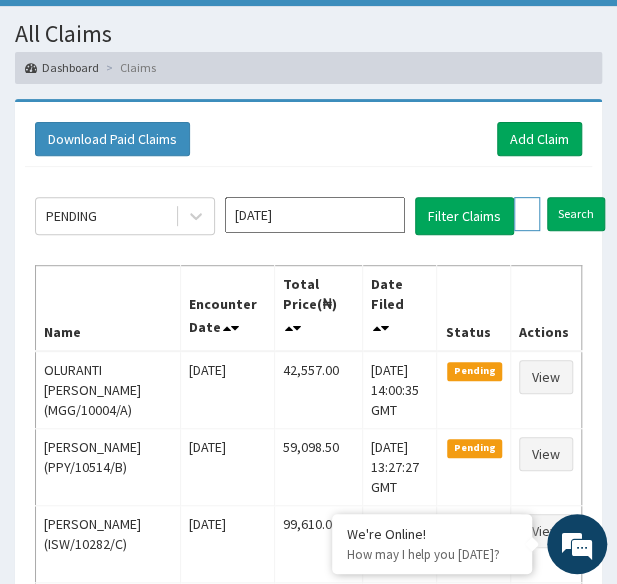 click on "PWP/10067/A" at bounding box center (527, 214) 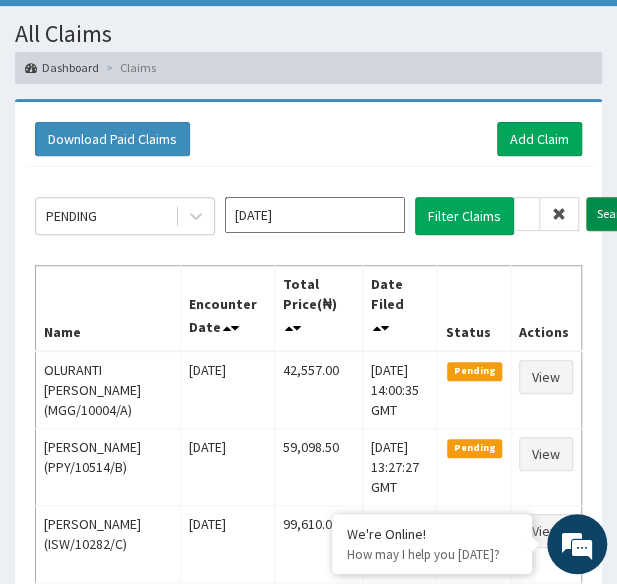 scroll, scrollTop: 0, scrollLeft: 0, axis: both 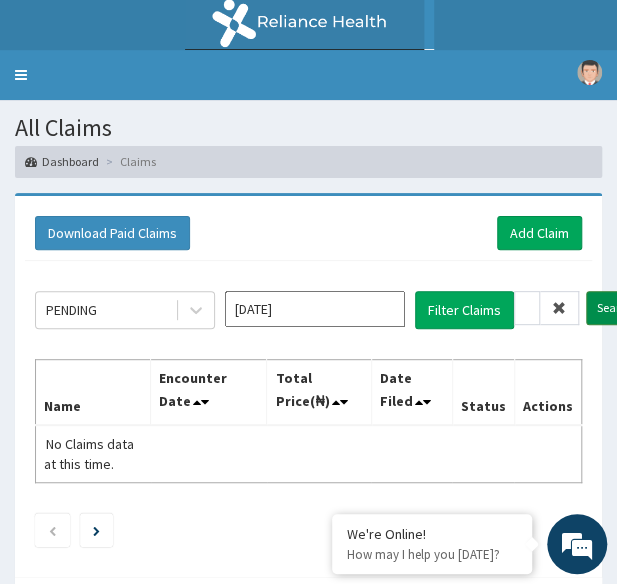 click on "Search" at bounding box center [615, 308] 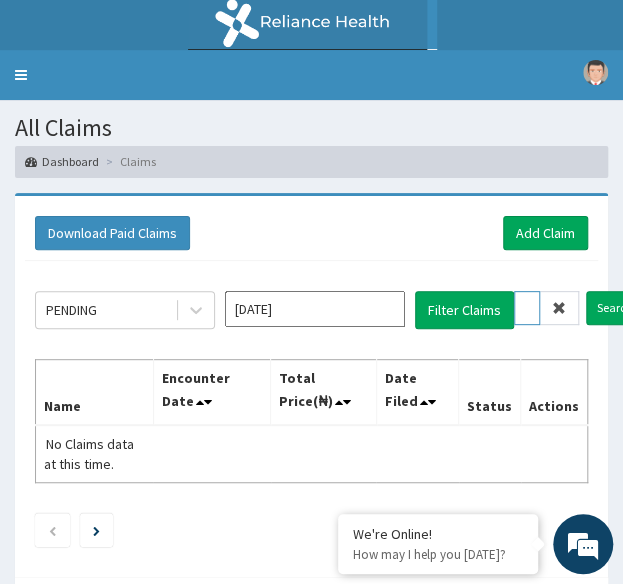 click on "LEG/10022/A" at bounding box center [527, 308] 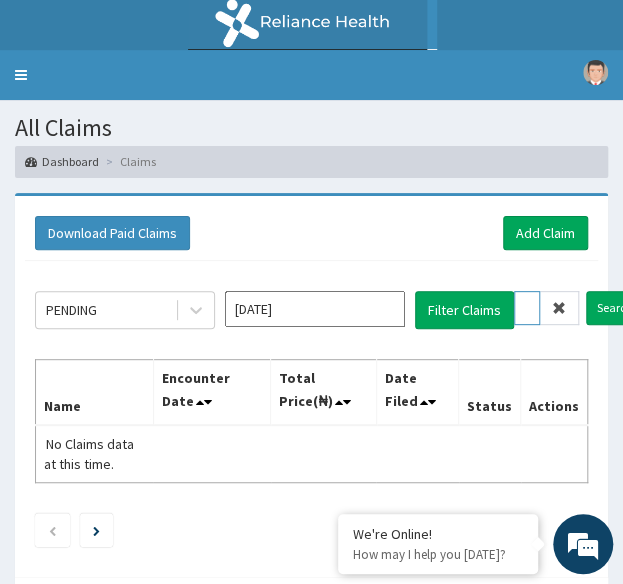 paste on "PRN/10224" 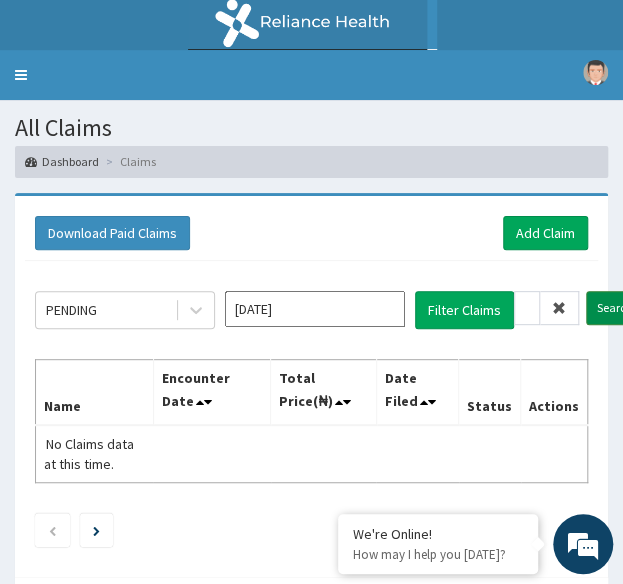scroll, scrollTop: 0, scrollLeft: 0, axis: both 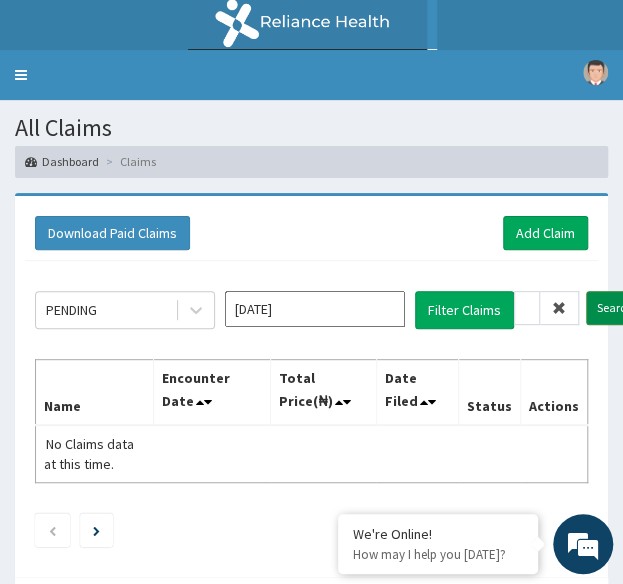 click on "Search" at bounding box center (615, 308) 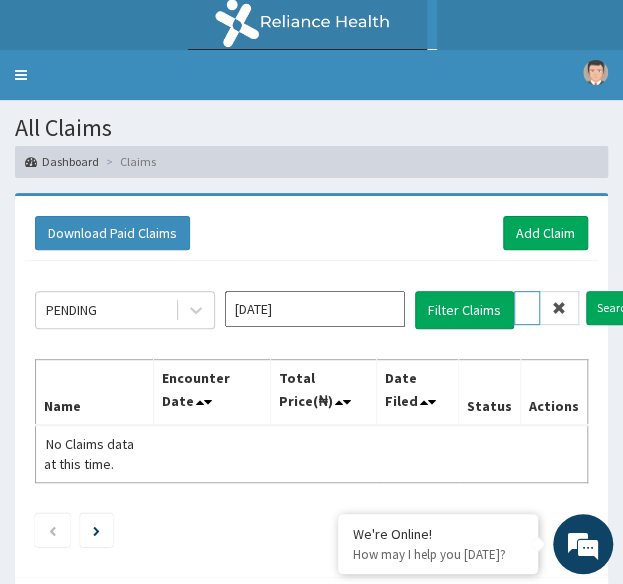 click on "PRN/10224/A" at bounding box center (527, 308) 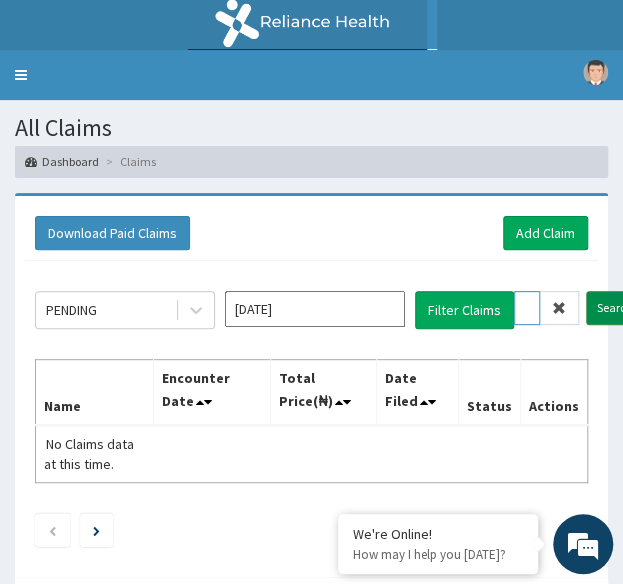 type on "HIA/10609/A" 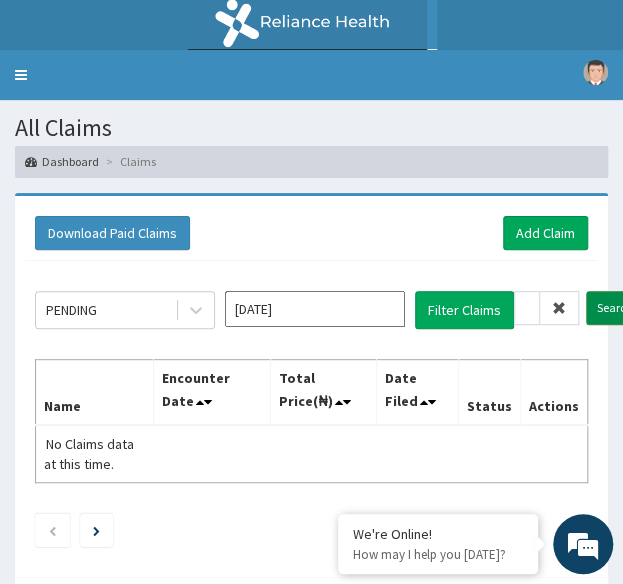 scroll, scrollTop: 0, scrollLeft: 0, axis: both 